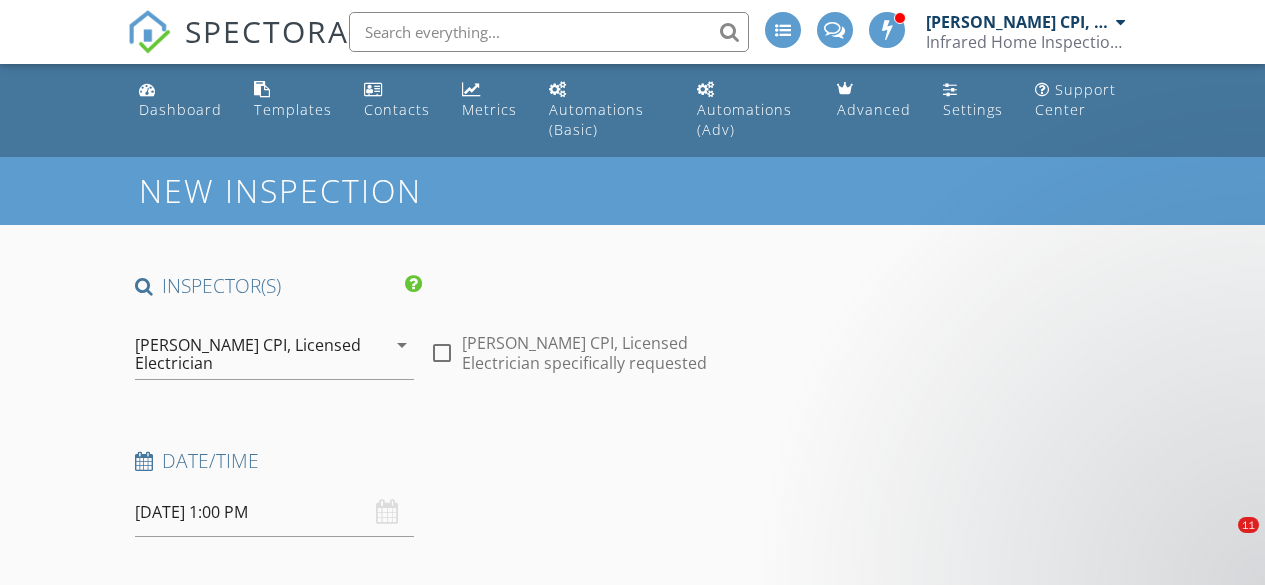scroll, scrollTop: 3300, scrollLeft: 0, axis: vertical 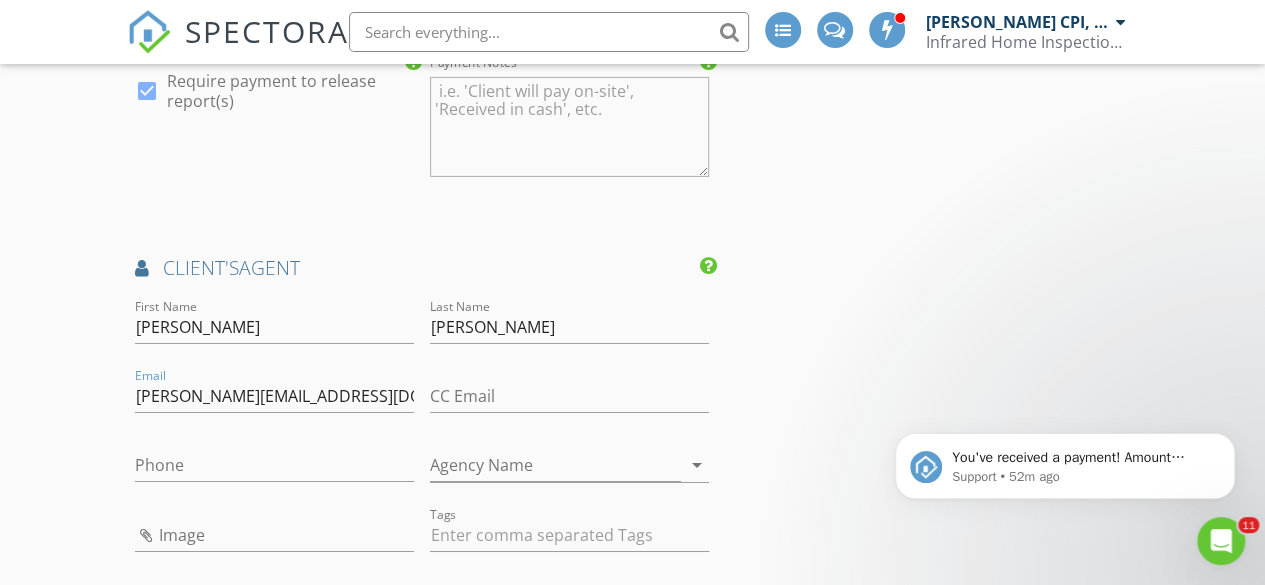 type on "[PERSON_NAME][EMAIL_ADDRESS][DOMAIN_NAME]" 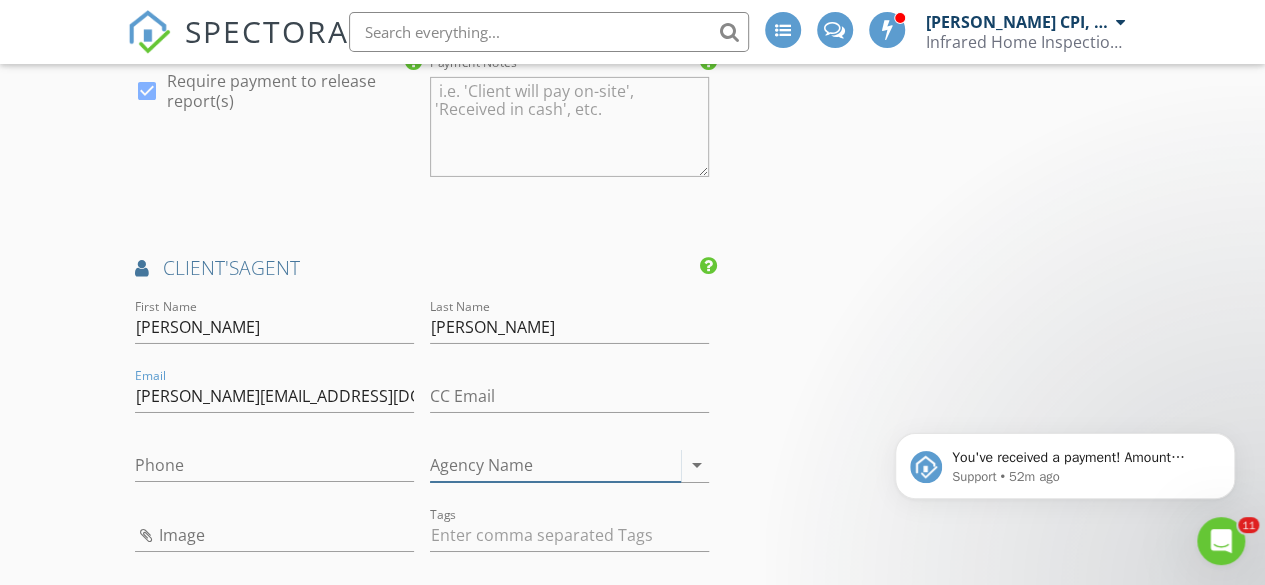 click on "Agency Name" at bounding box center [555, 465] 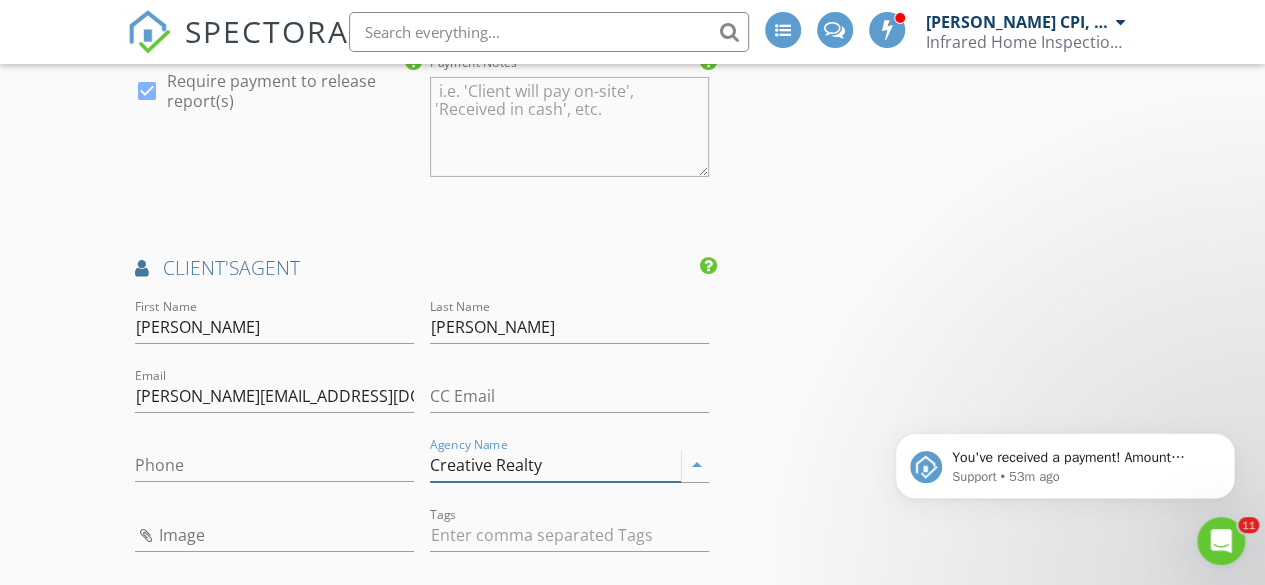 type on "Creative Realty" 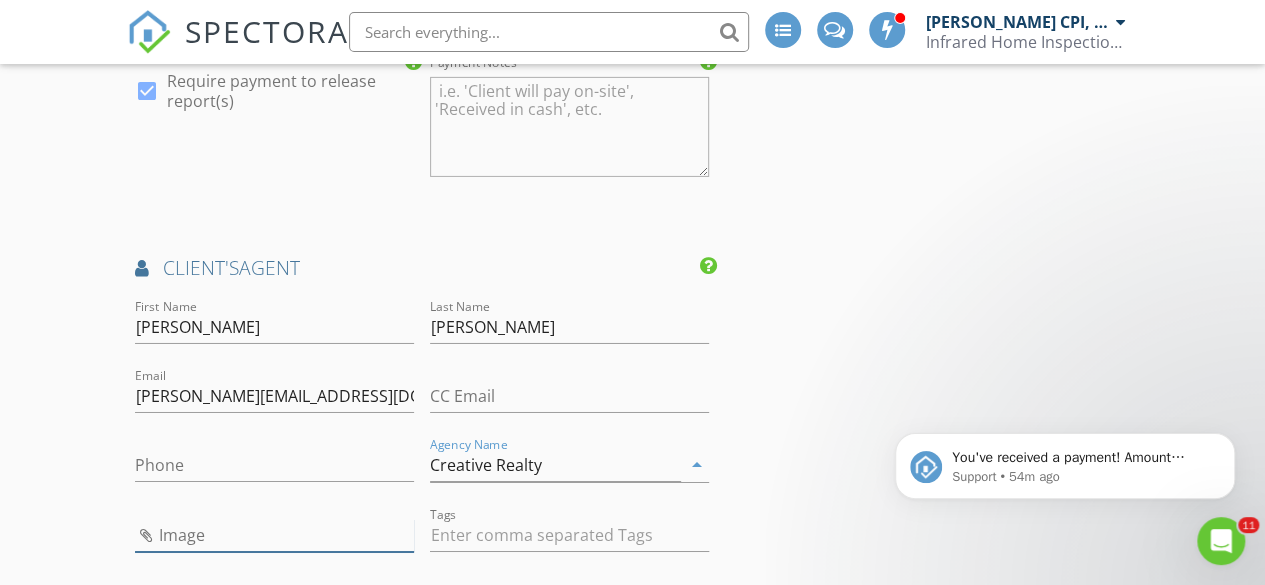 click at bounding box center (274, 535) 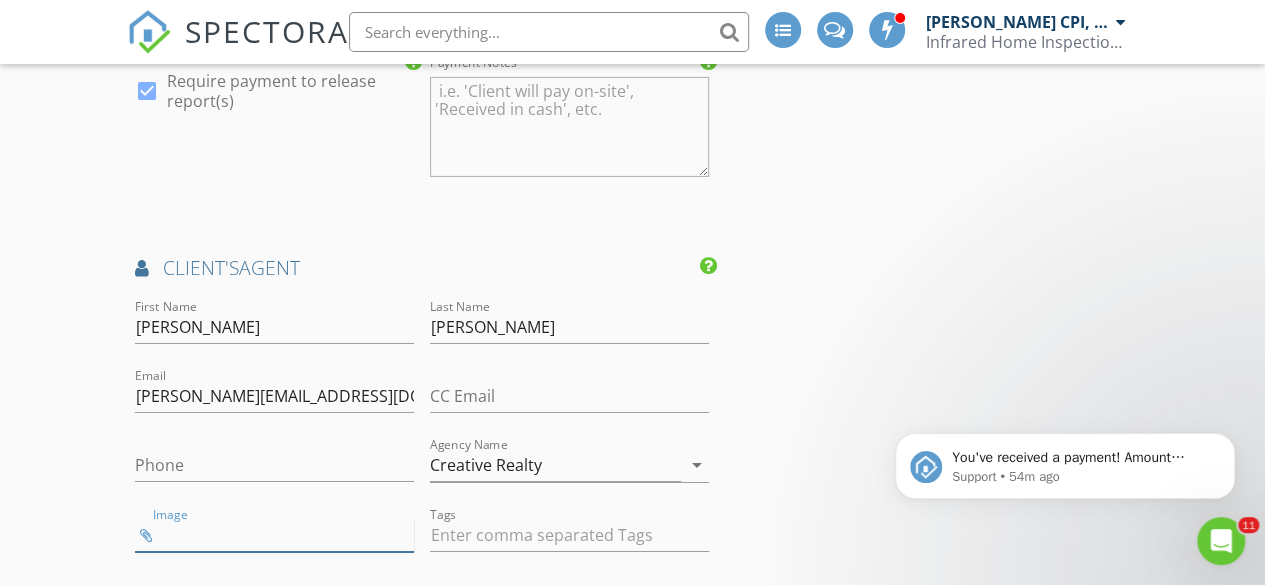 type on "alx.jpg" 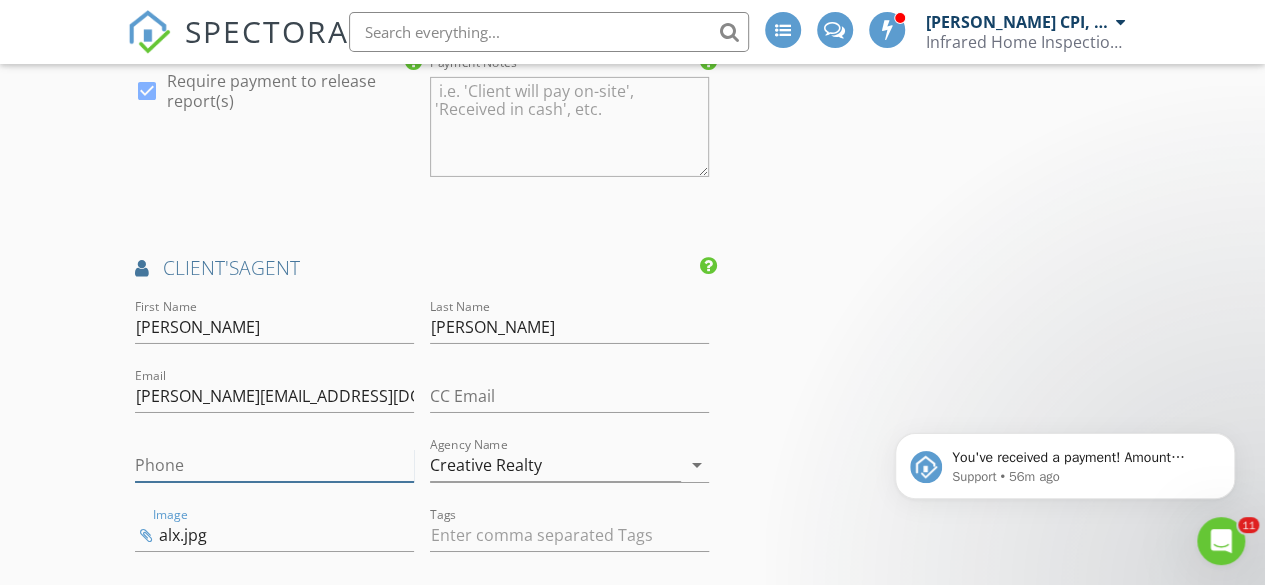 click on "Phone" at bounding box center (274, 465) 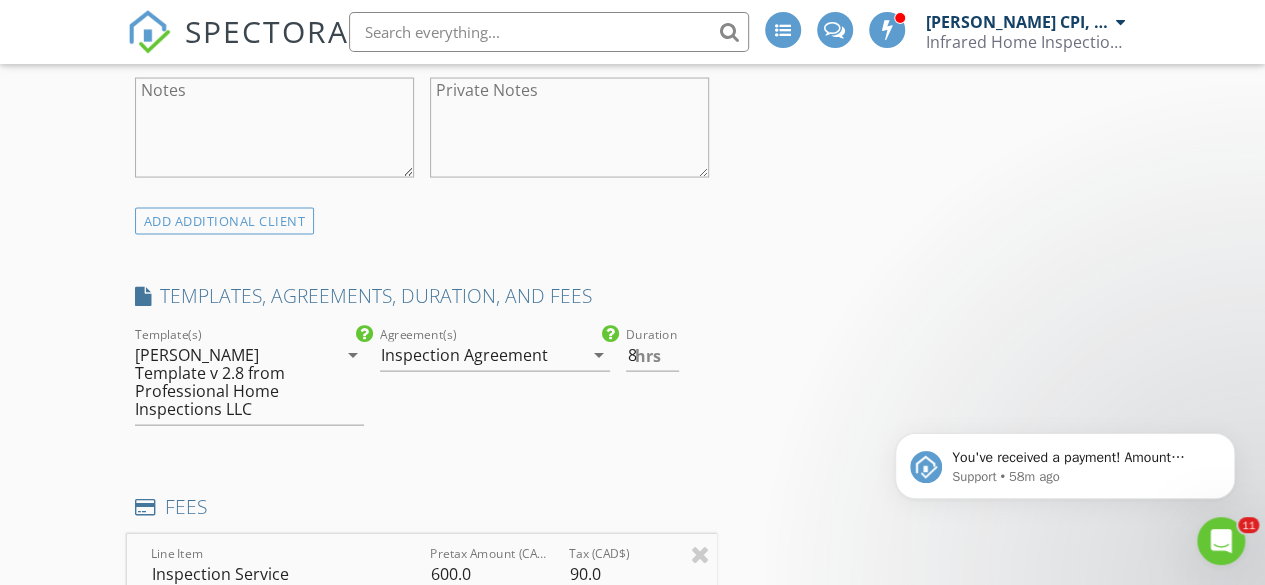 scroll, scrollTop: 2000, scrollLeft: 0, axis: vertical 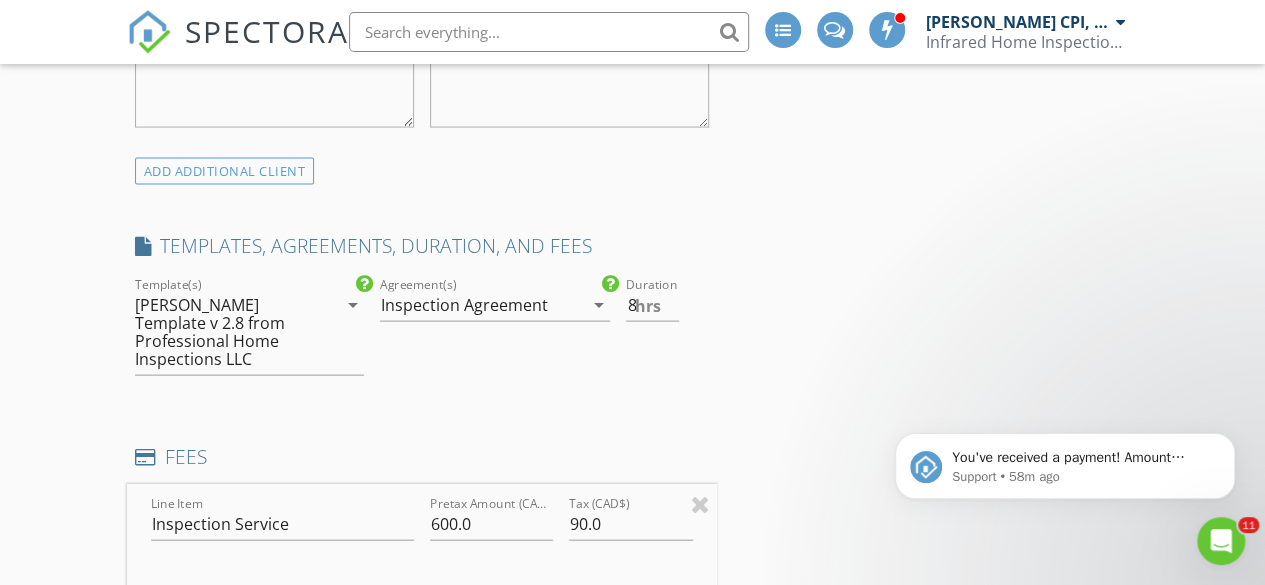 type on "506-531-5159" 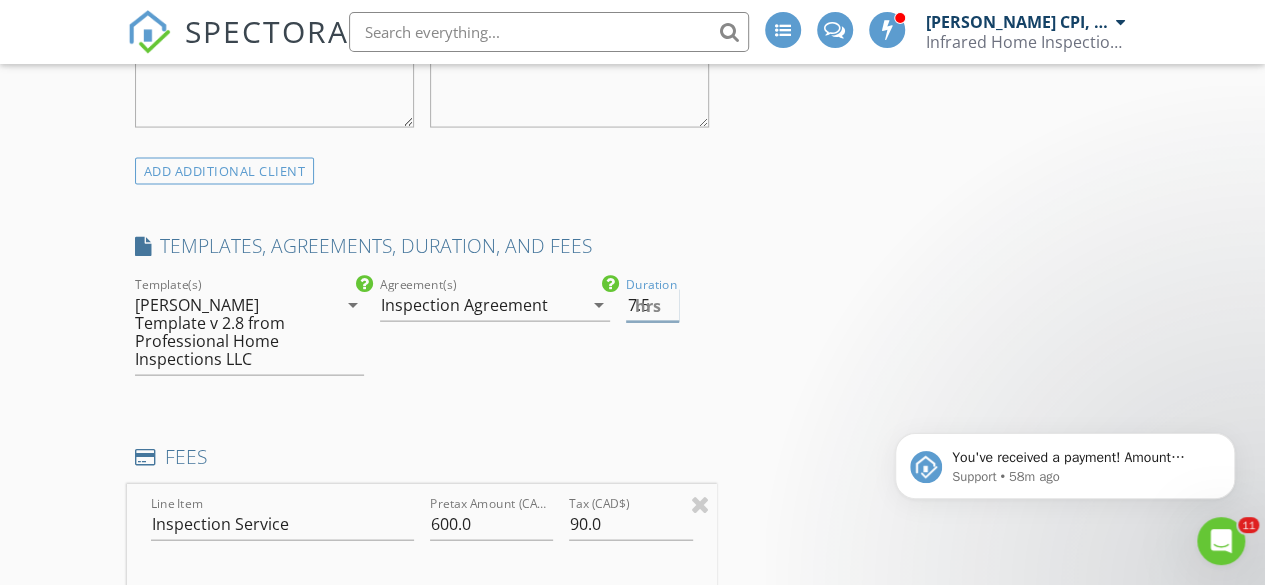 click on "7.5" at bounding box center [652, 305] 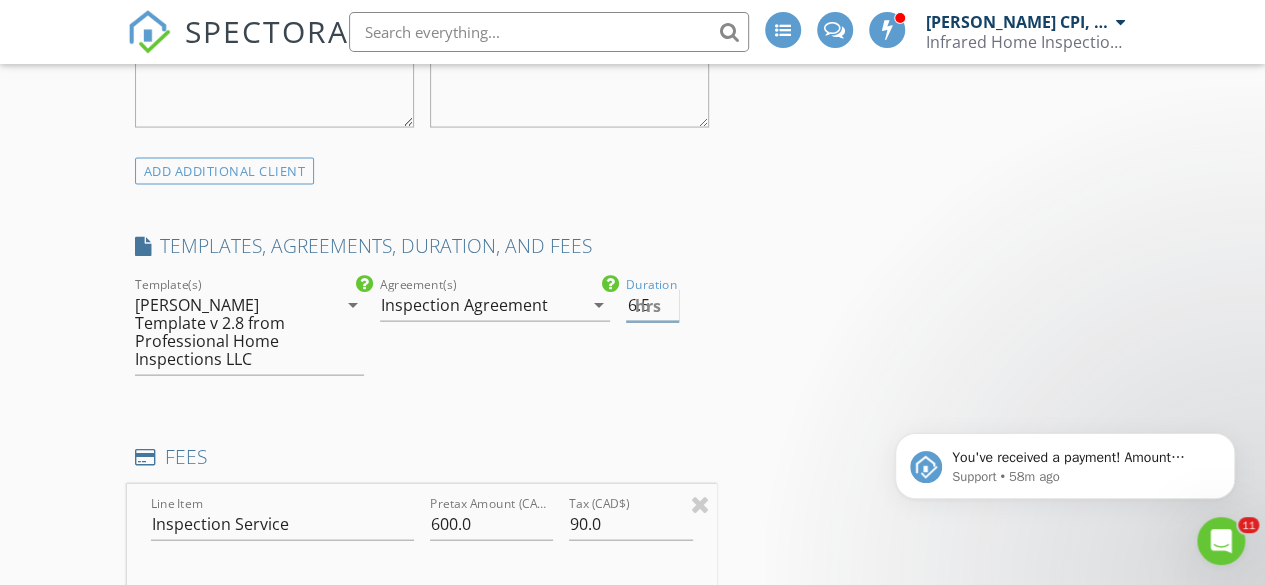 type on "6.5" 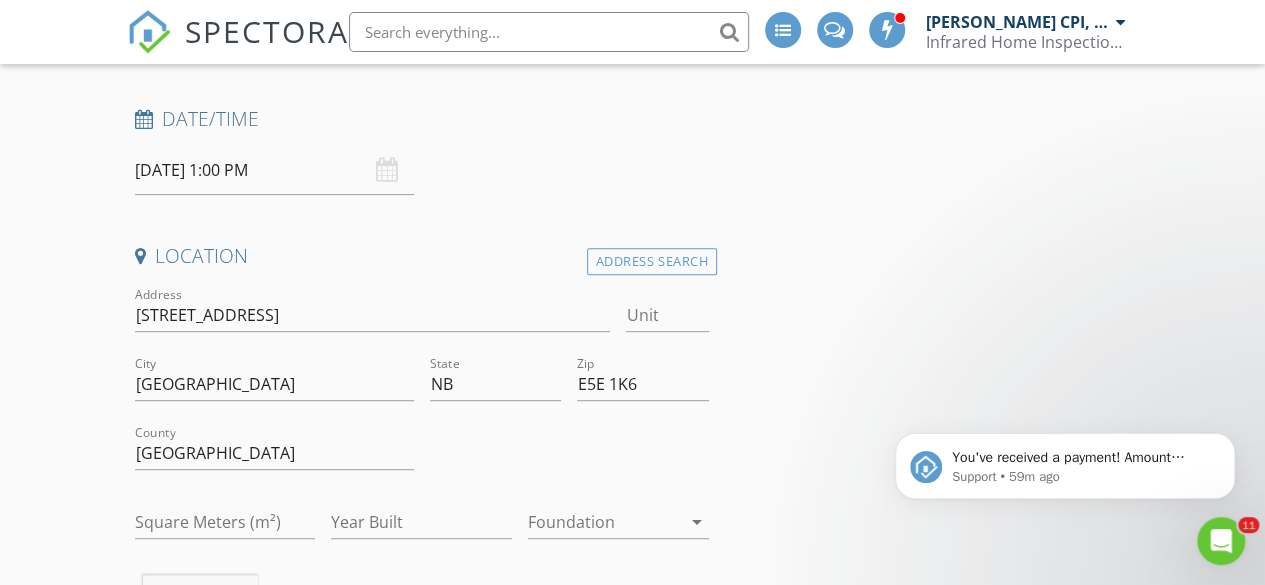 scroll, scrollTop: 462, scrollLeft: 0, axis: vertical 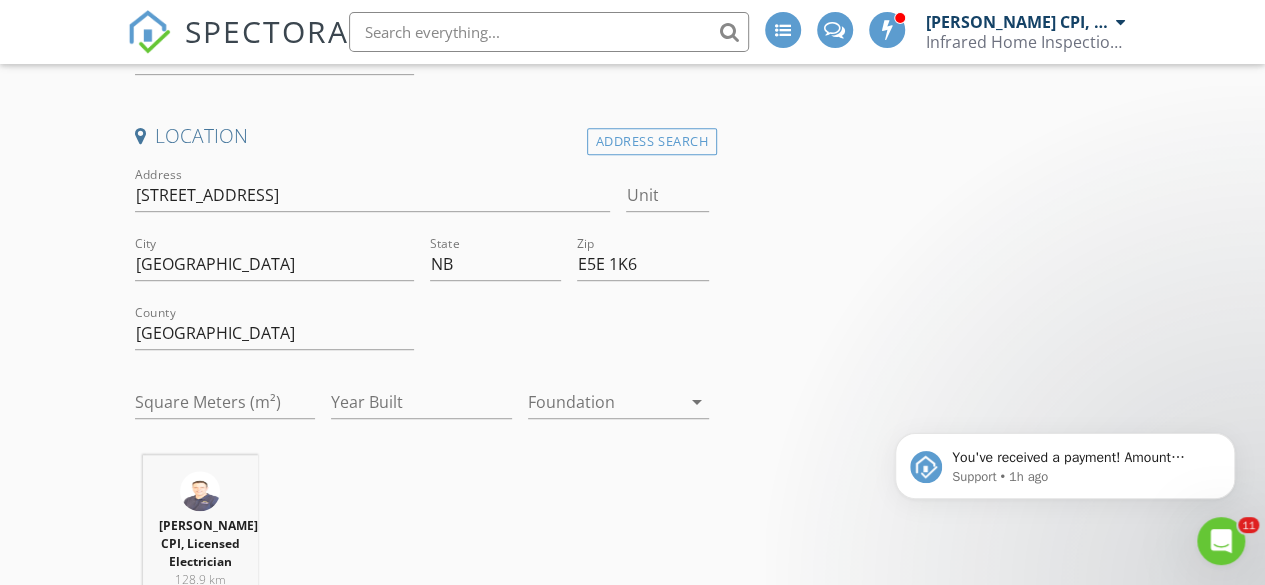 click on "Year Built" at bounding box center (421, 406) 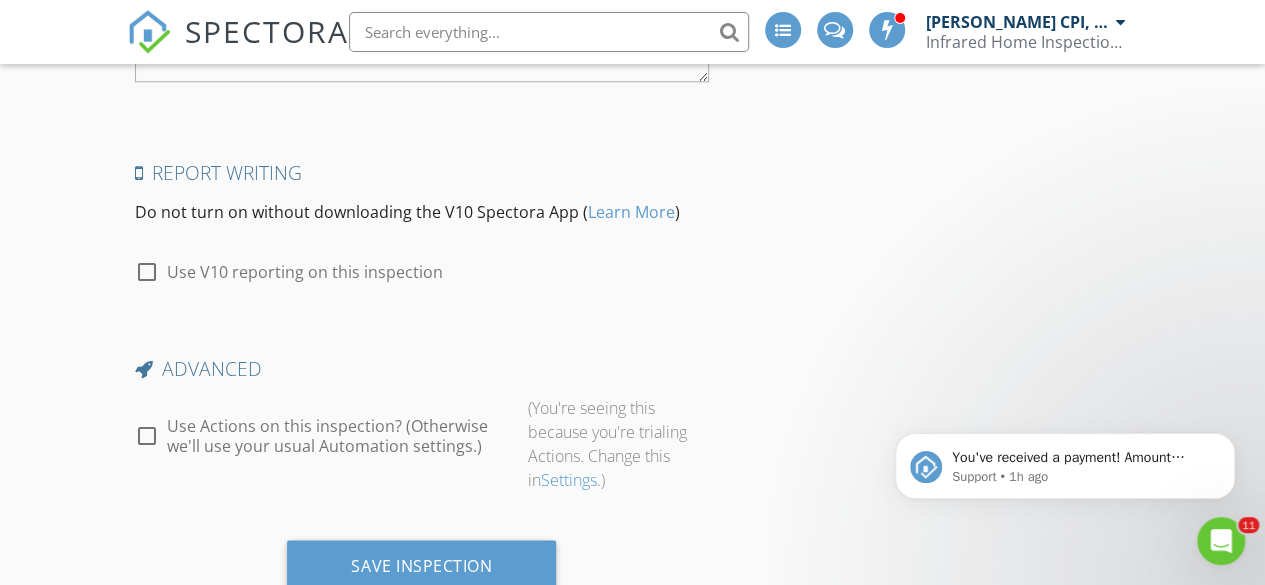 scroll, scrollTop: 4762, scrollLeft: 0, axis: vertical 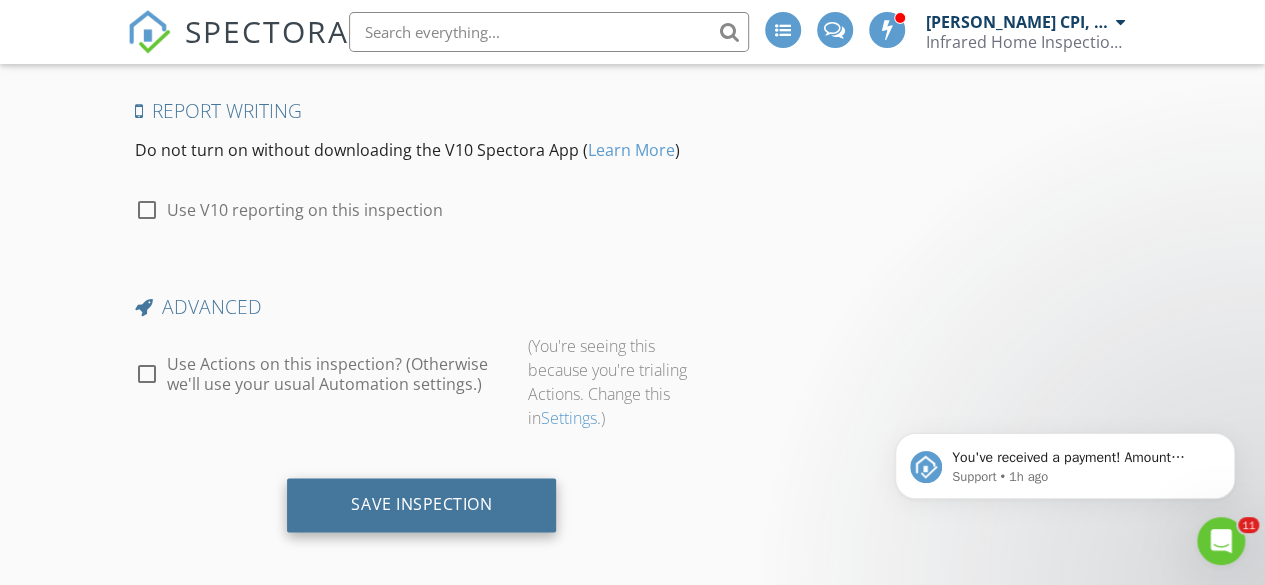 click on "Save Inspection" at bounding box center (421, 505) 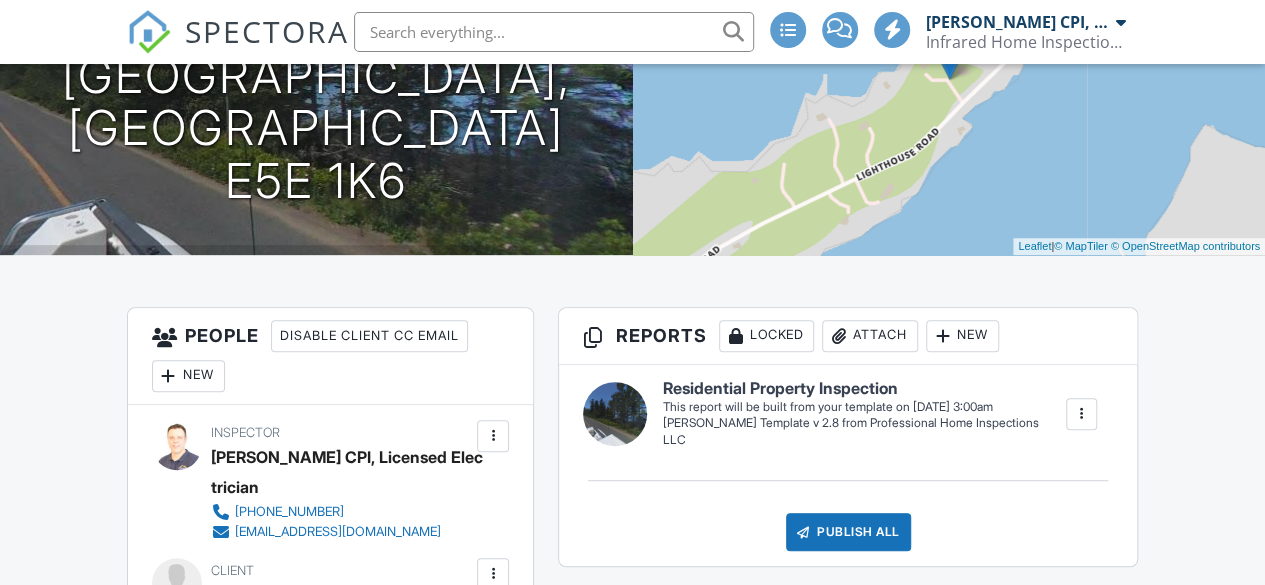 scroll, scrollTop: 700, scrollLeft: 0, axis: vertical 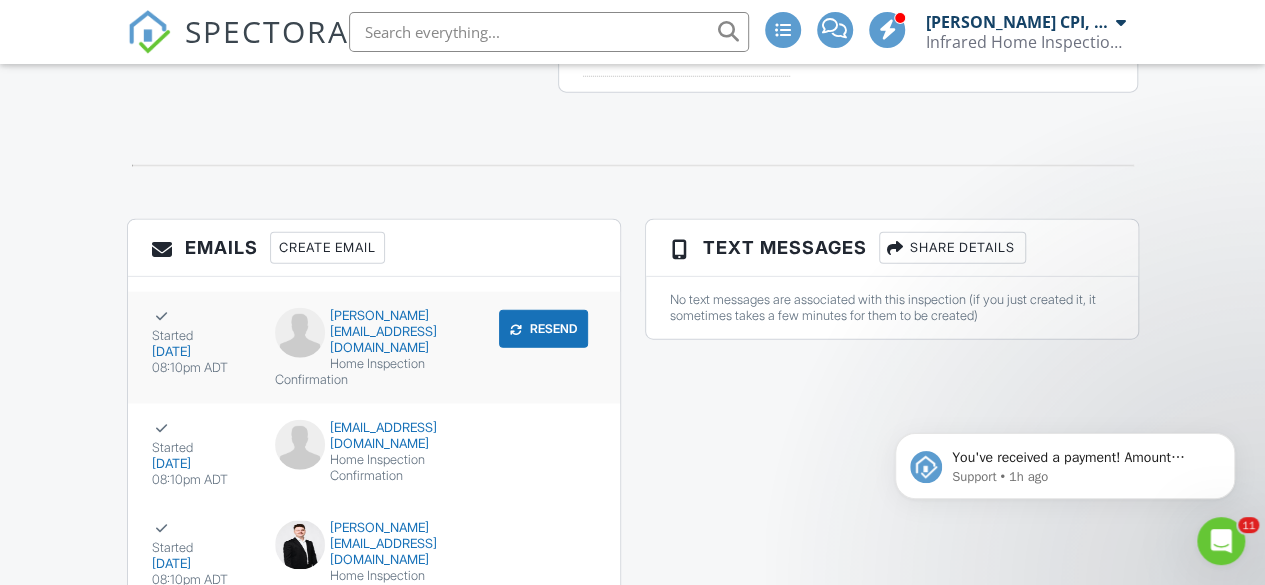 click on "markbelles@yahoo.com" at bounding box center [374, 332] 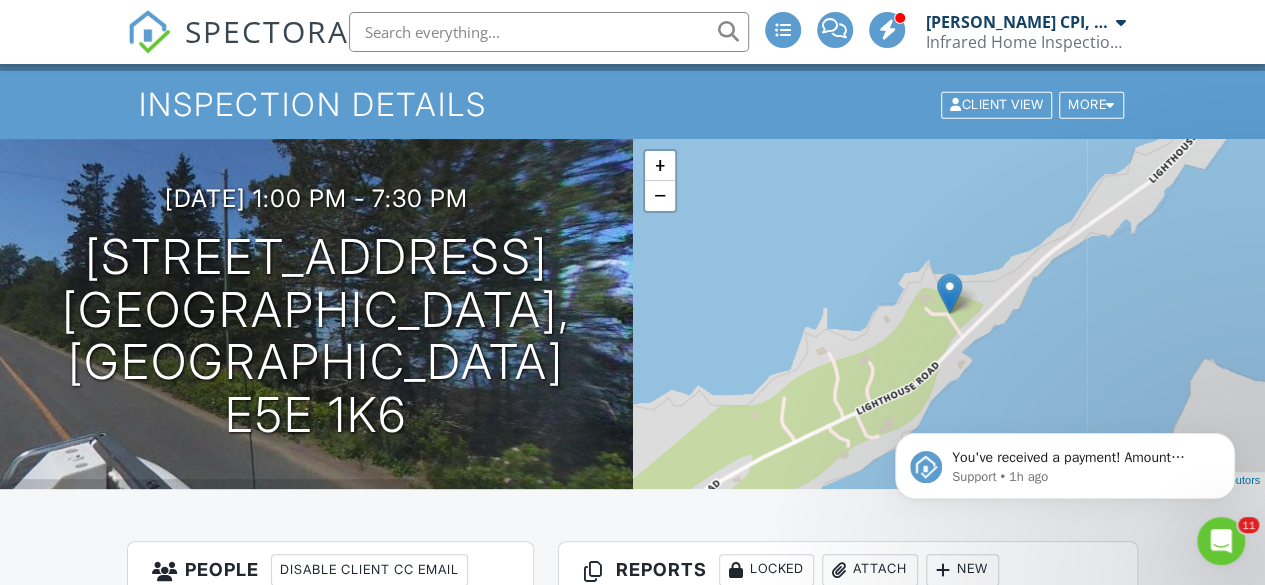 scroll, scrollTop: 0, scrollLeft: 0, axis: both 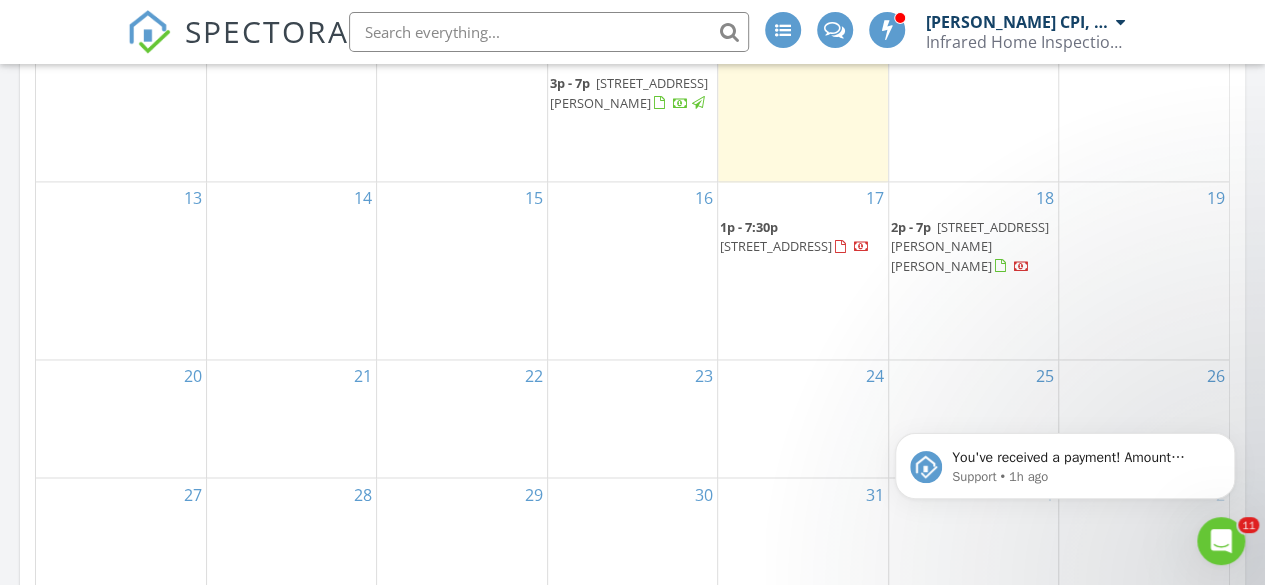 click on "167 Lighthouse Rd, Wilsons Beach E5E 1K6" at bounding box center (776, 246) 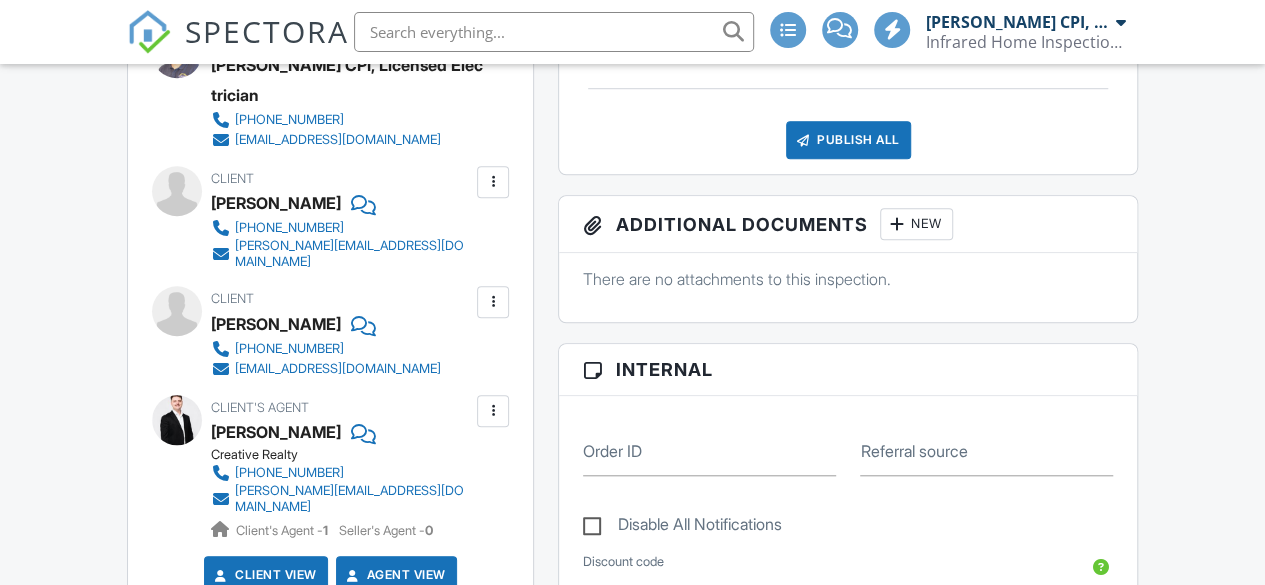 scroll, scrollTop: 0, scrollLeft: 0, axis: both 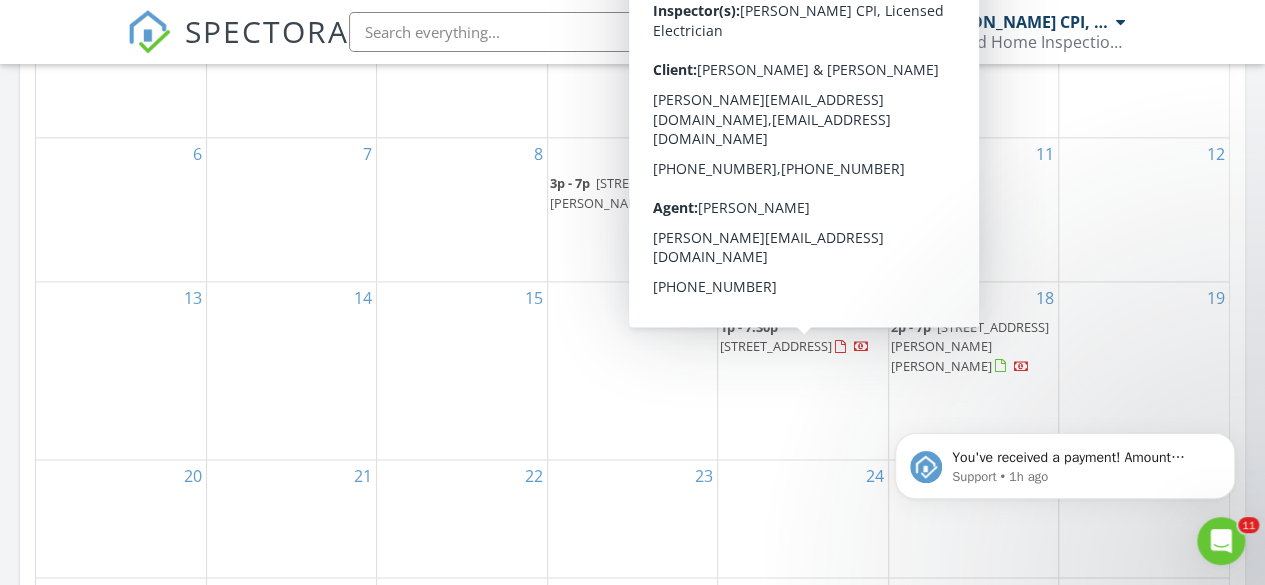 click on "[STREET_ADDRESS]" at bounding box center [776, 346] 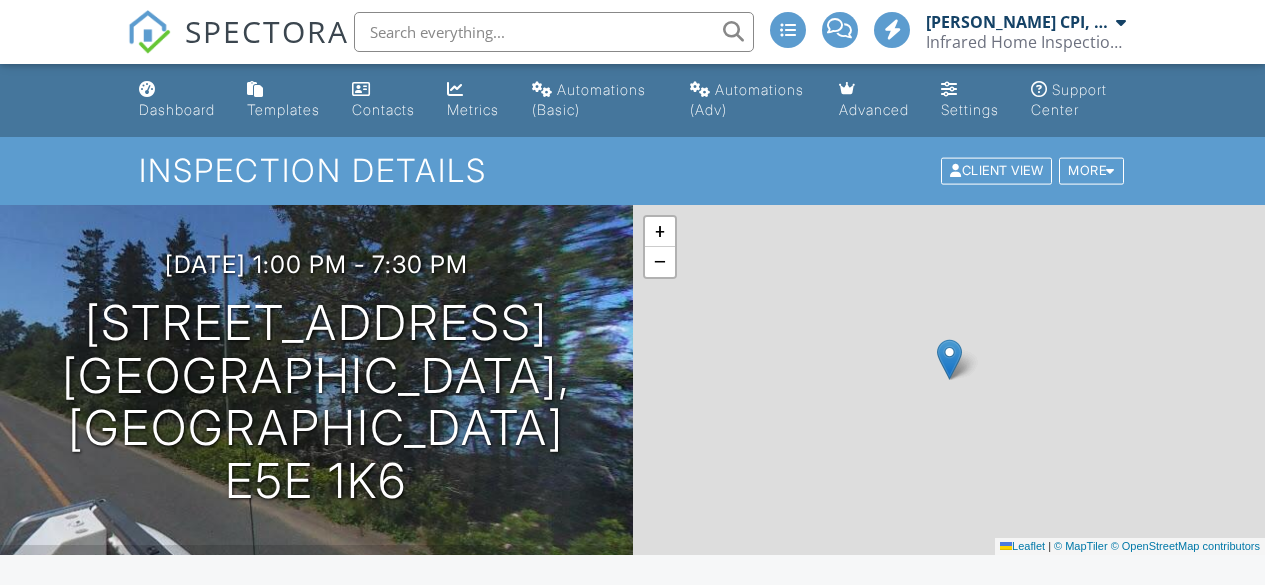 scroll, scrollTop: 478, scrollLeft: 0, axis: vertical 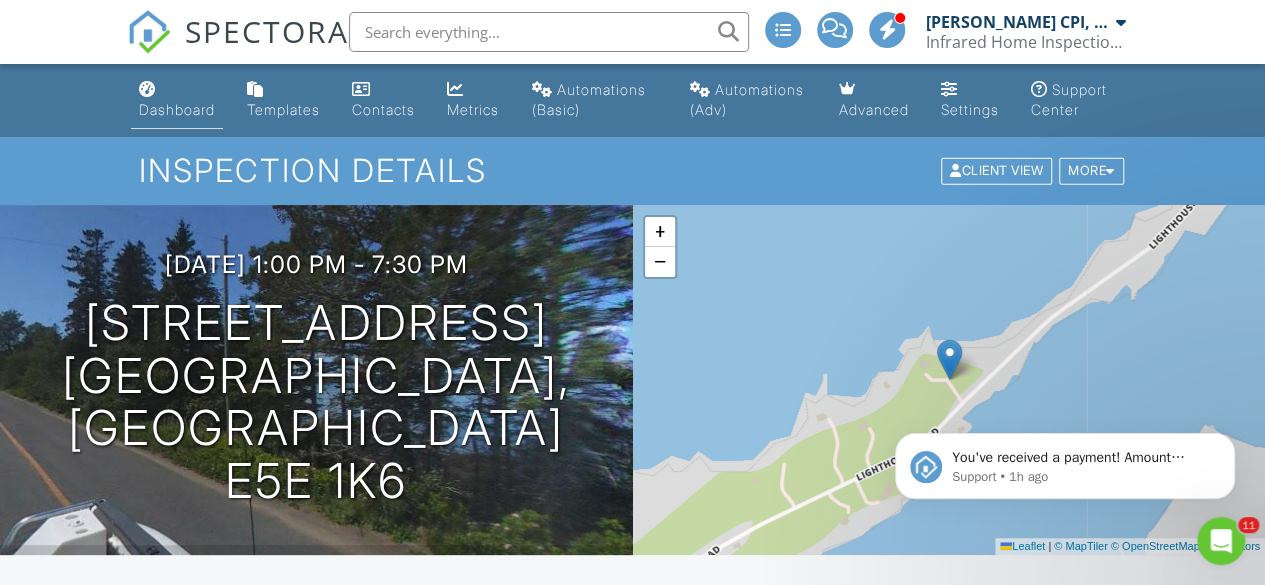 click on "Dashboard" at bounding box center [177, 100] 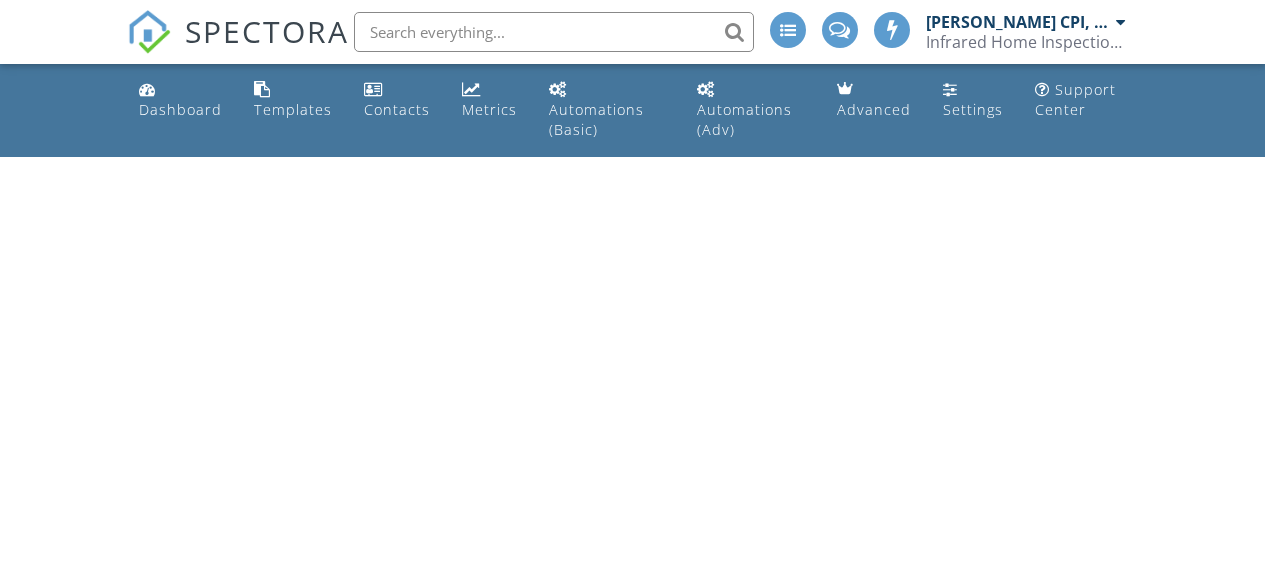 scroll, scrollTop: 0, scrollLeft: 0, axis: both 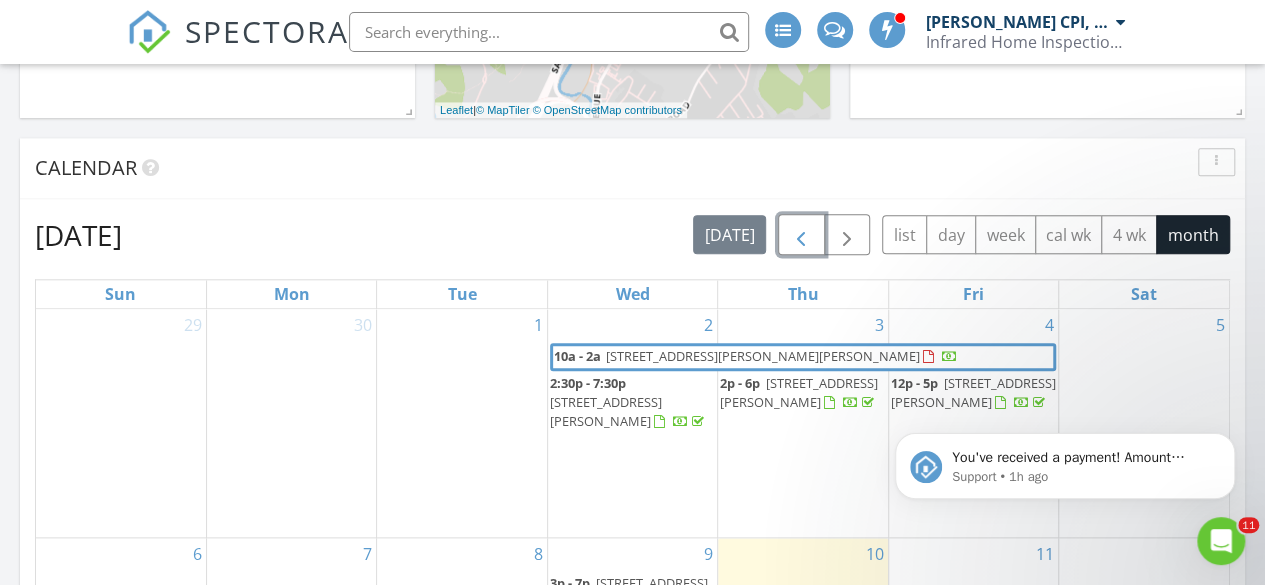 click at bounding box center (801, 234) 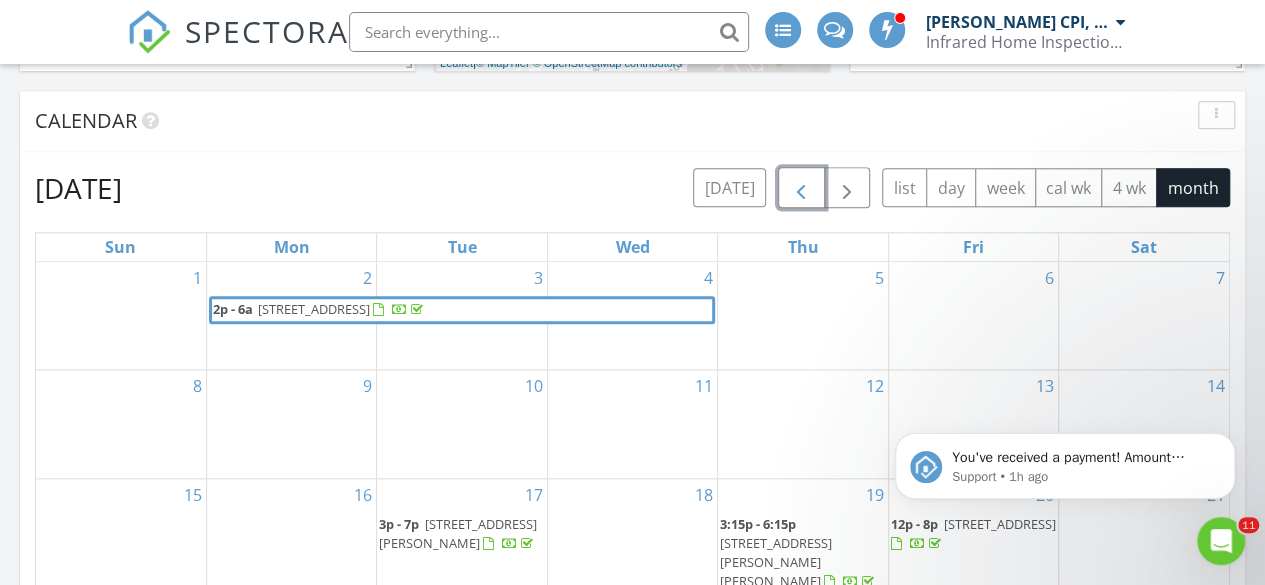 scroll, scrollTop: 700, scrollLeft: 0, axis: vertical 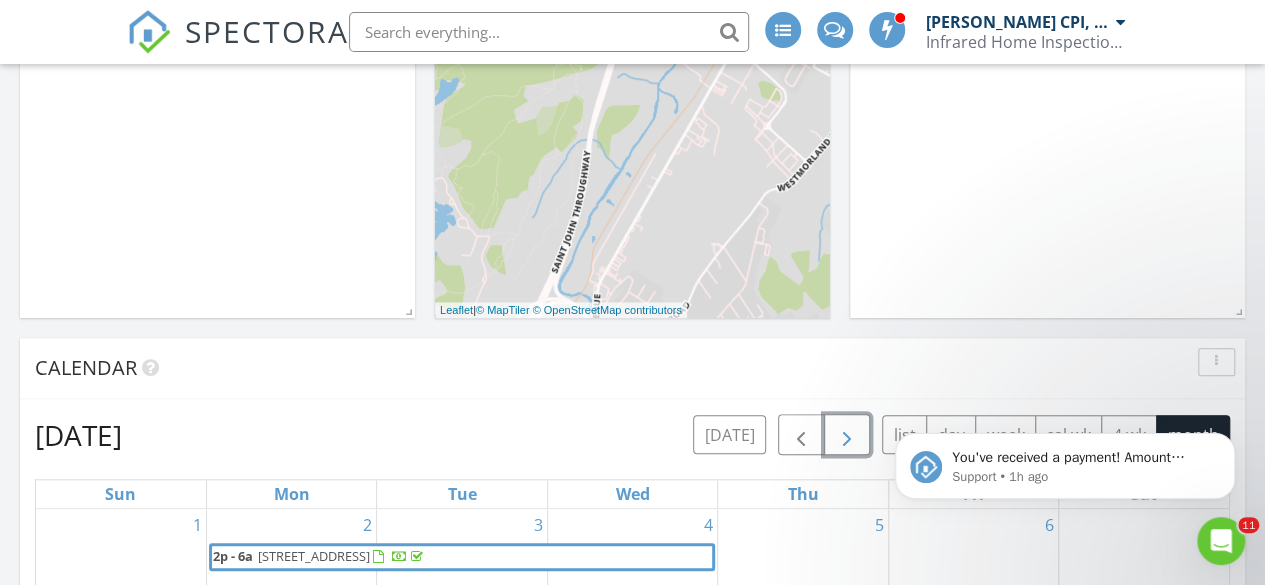 click at bounding box center (847, 434) 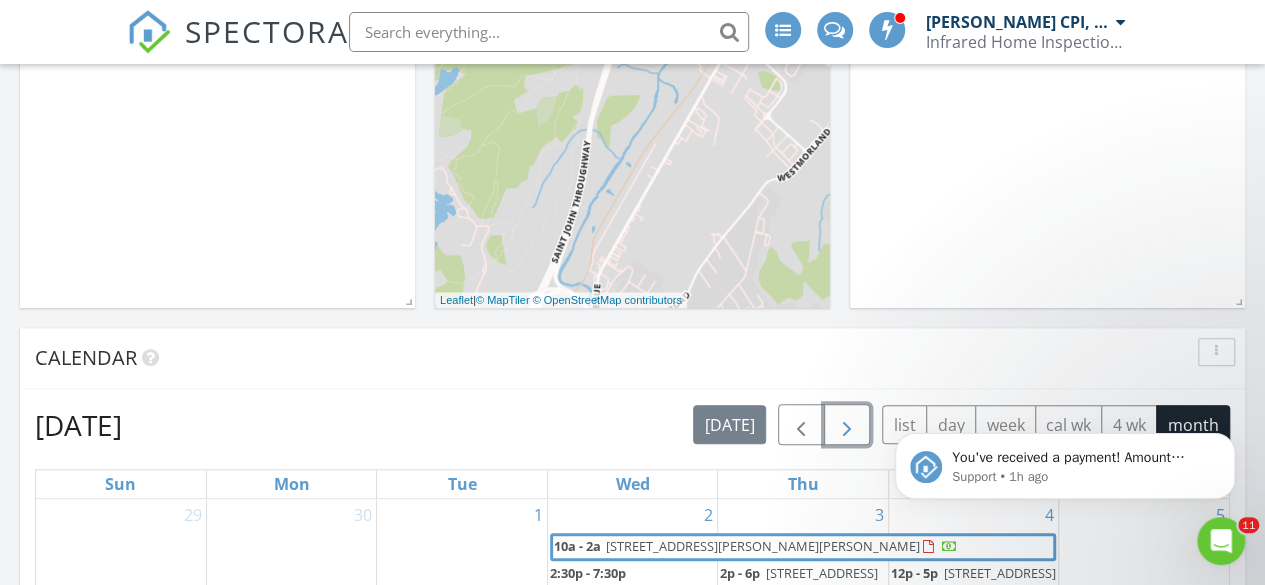 scroll, scrollTop: 700, scrollLeft: 0, axis: vertical 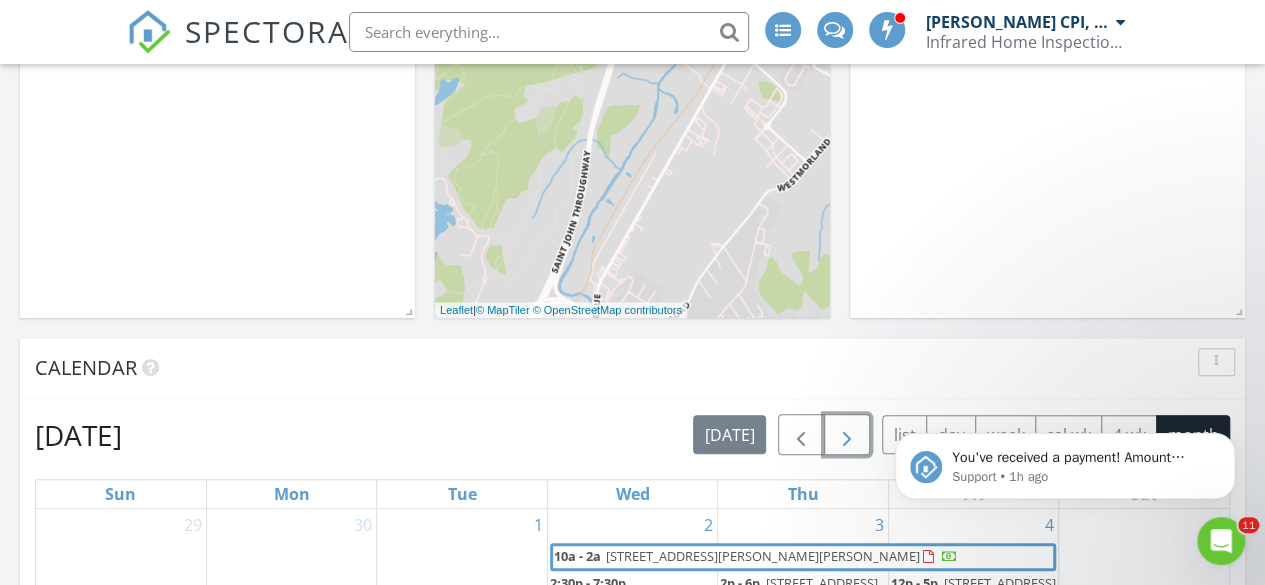 click at bounding box center [847, 434] 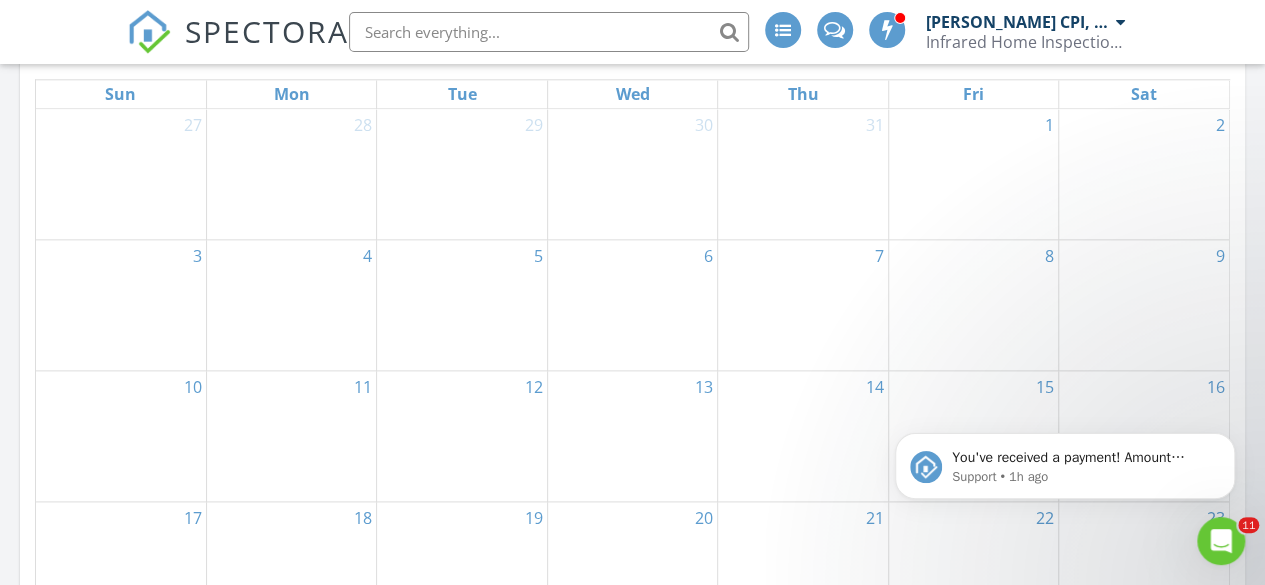 scroll, scrollTop: 700, scrollLeft: 0, axis: vertical 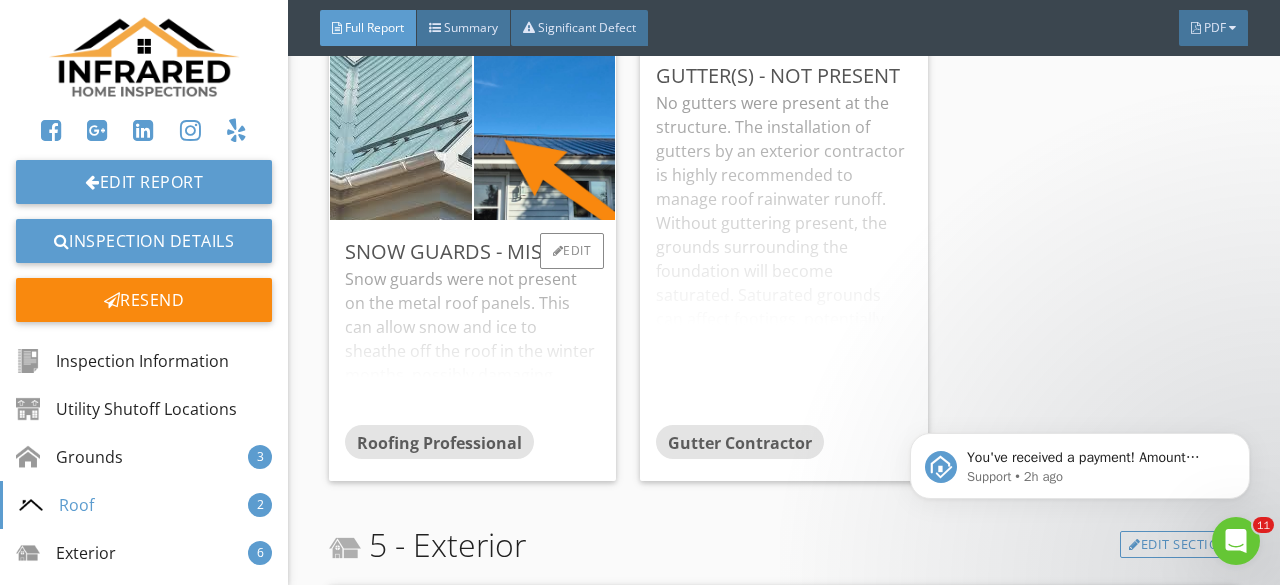 click at bounding box center [401, 133] 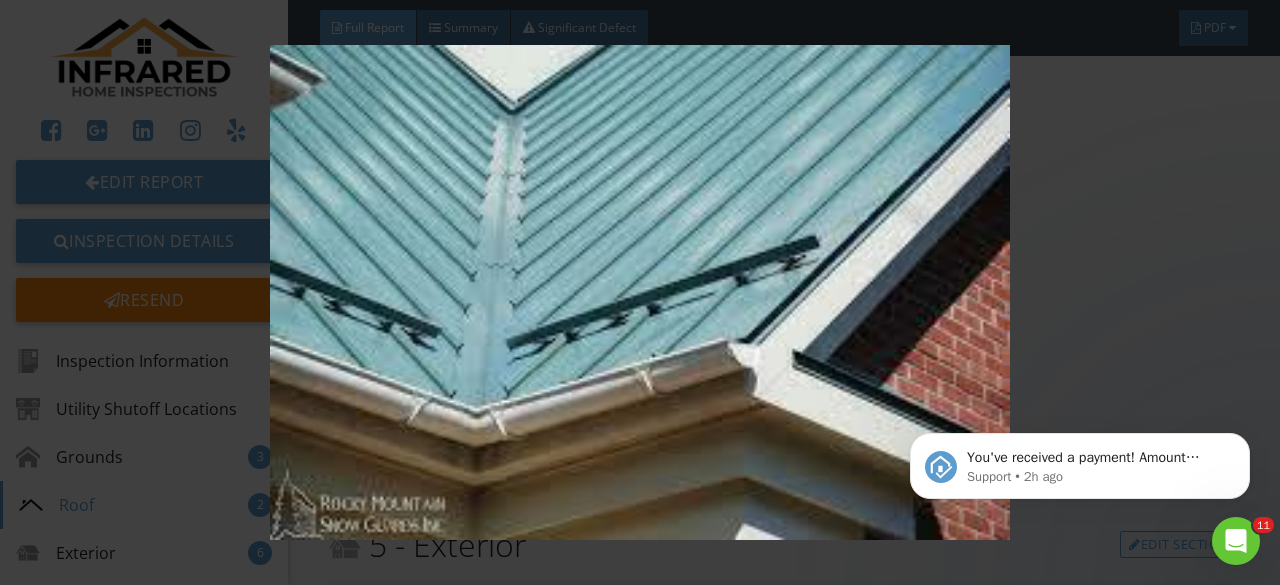 click at bounding box center (639, 292) 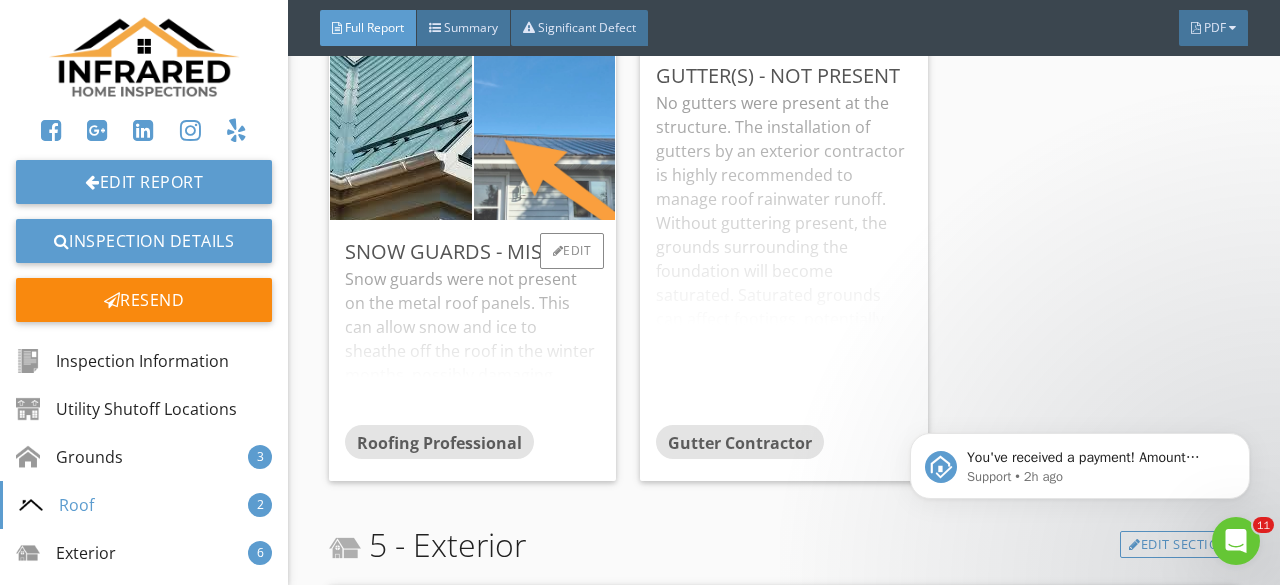 click at bounding box center [545, 133] 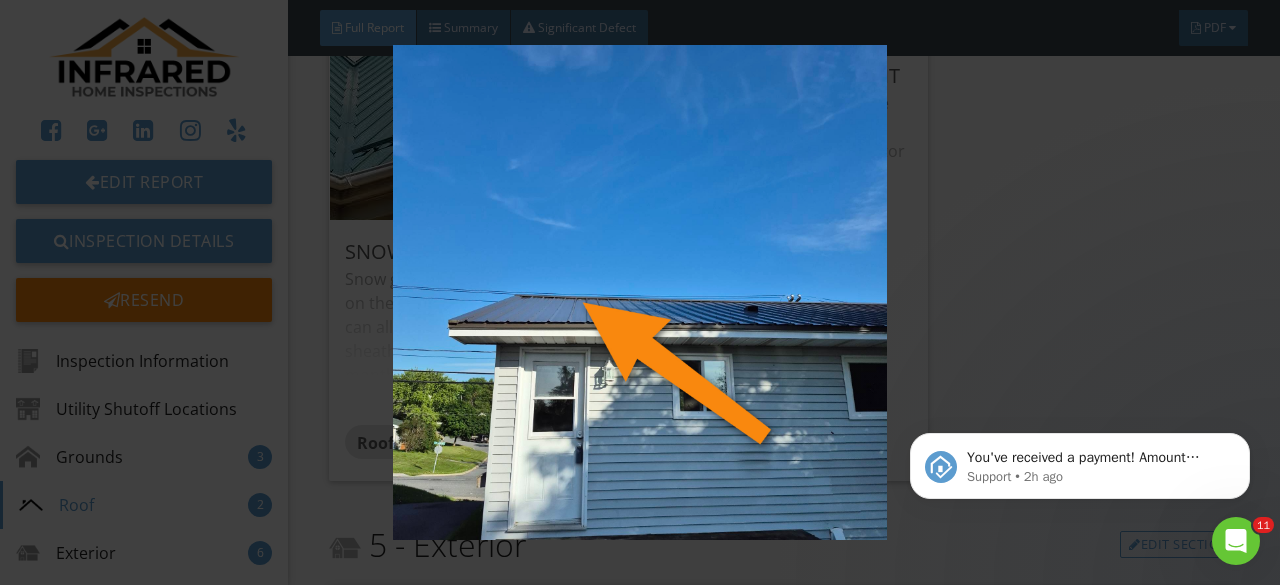 click at bounding box center [639, 292] 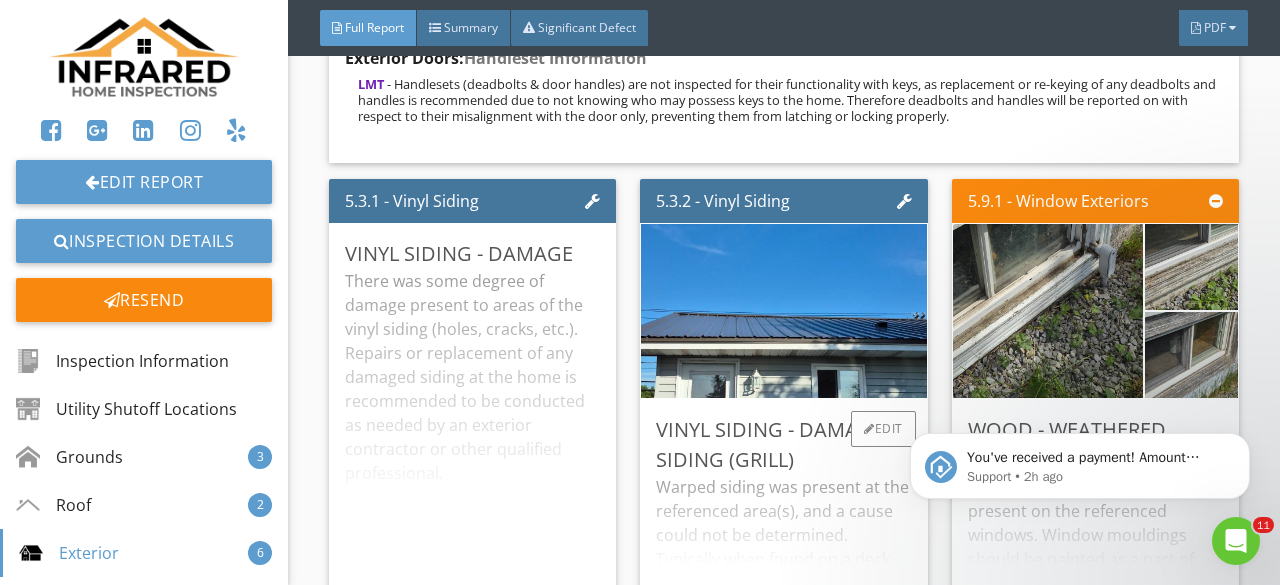 scroll, scrollTop: 12400, scrollLeft: 0, axis: vertical 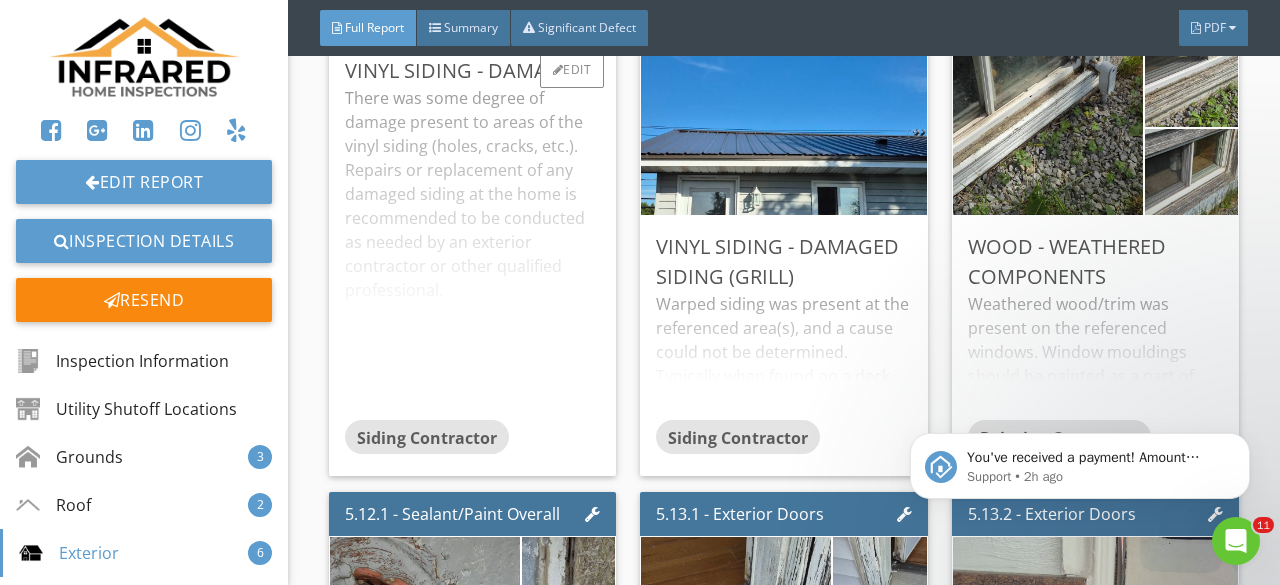 click on "There was some degree of damage present to areas of the vinyl siding (holes, cracks, etc.). Repairs or replacement of any damaged siding at the home is recommended to be conducted as needed by an exterior contractor or other qualified professional." at bounding box center (472, 253) 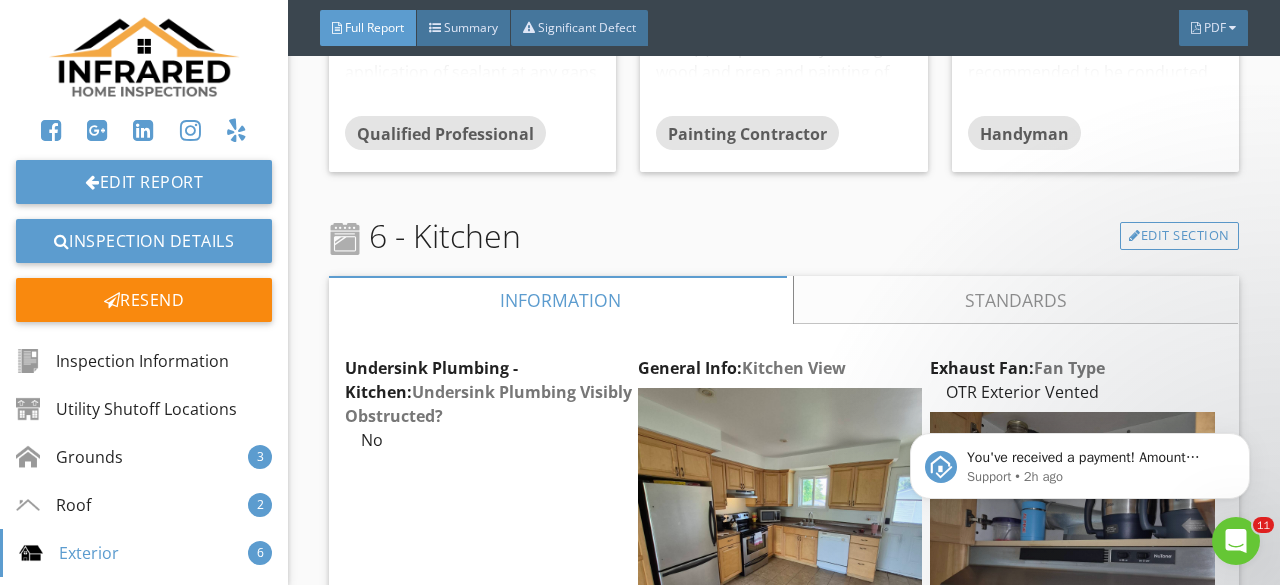scroll, scrollTop: 12800, scrollLeft: 0, axis: vertical 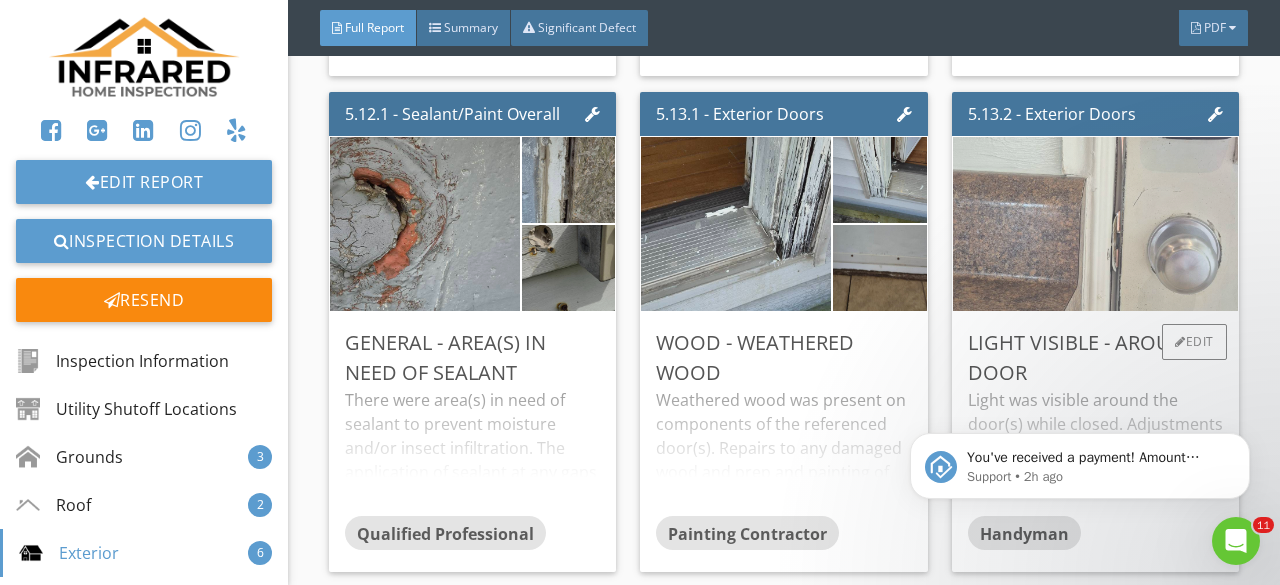 click at bounding box center [1095, 223] 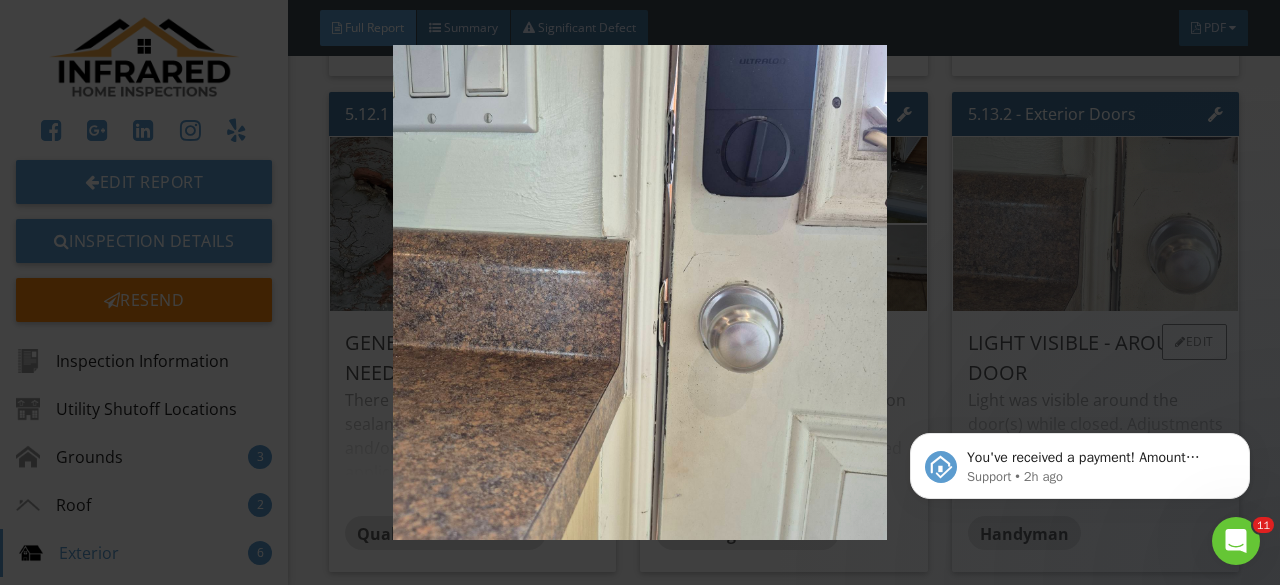 click at bounding box center (639, 292) 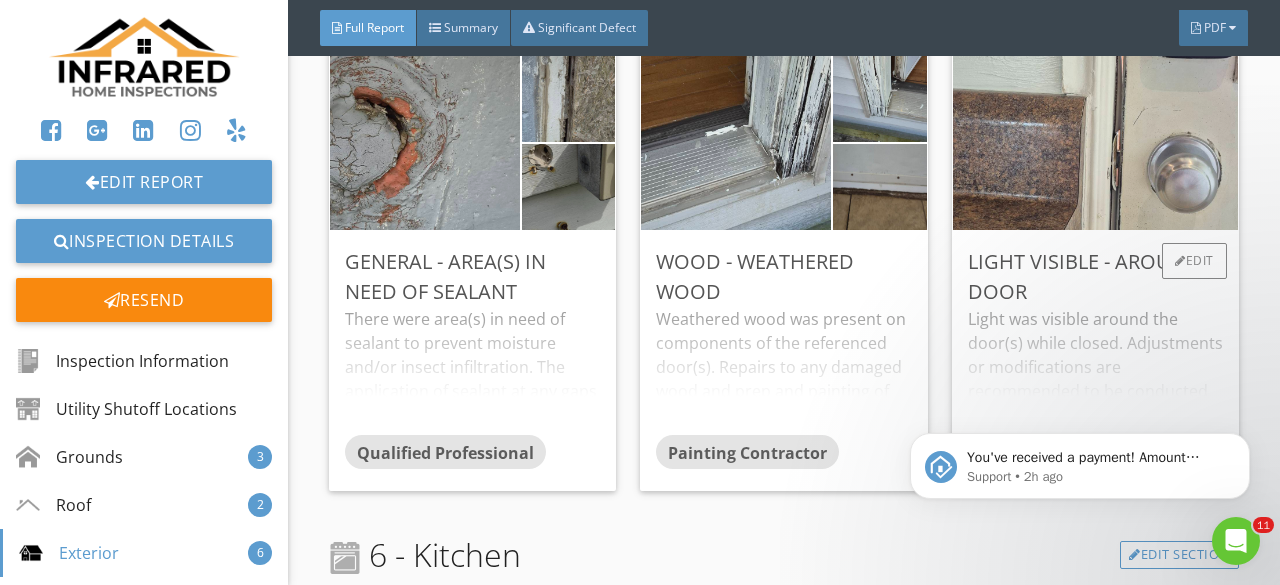 scroll, scrollTop: 12900, scrollLeft: 0, axis: vertical 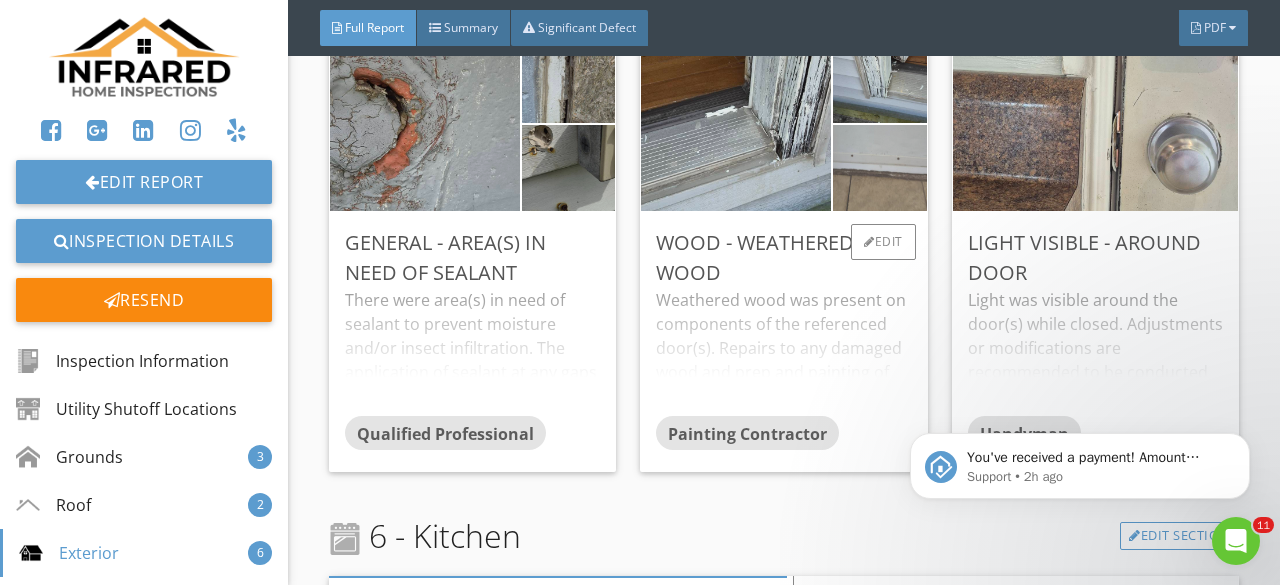 click at bounding box center [880, 167] 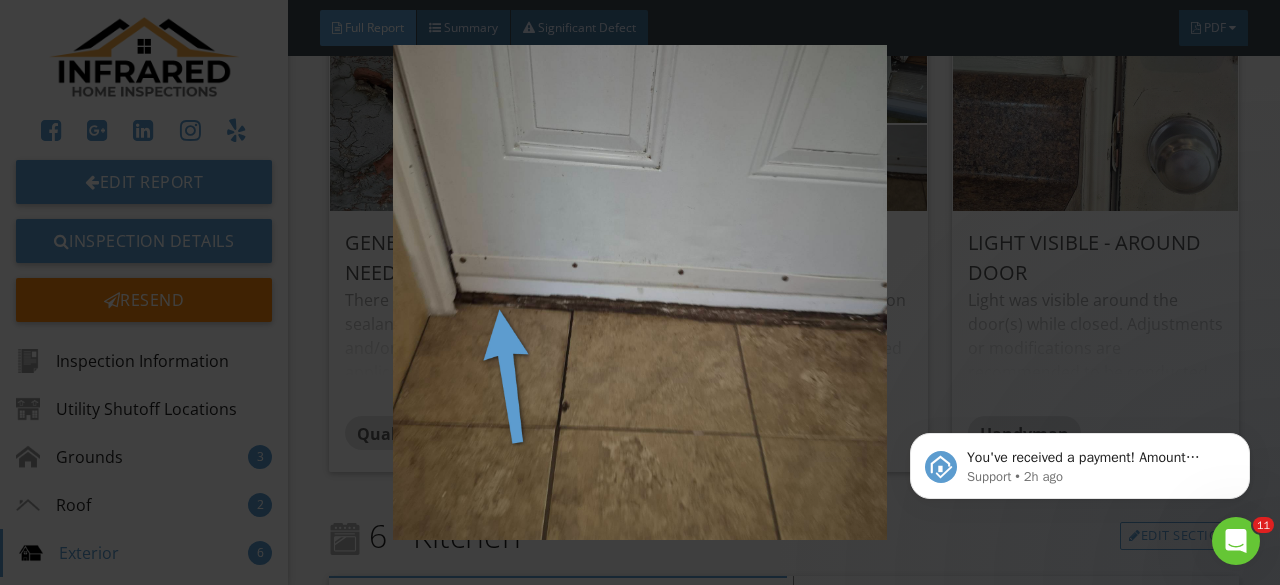 click at bounding box center (639, 292) 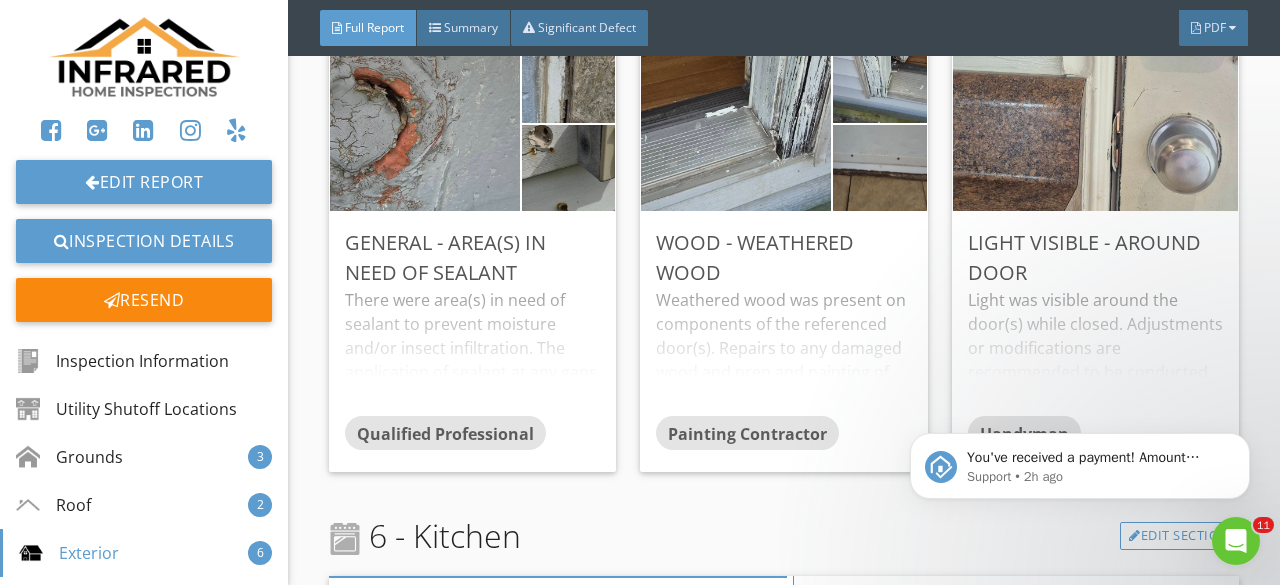 scroll, scrollTop: 13000, scrollLeft: 0, axis: vertical 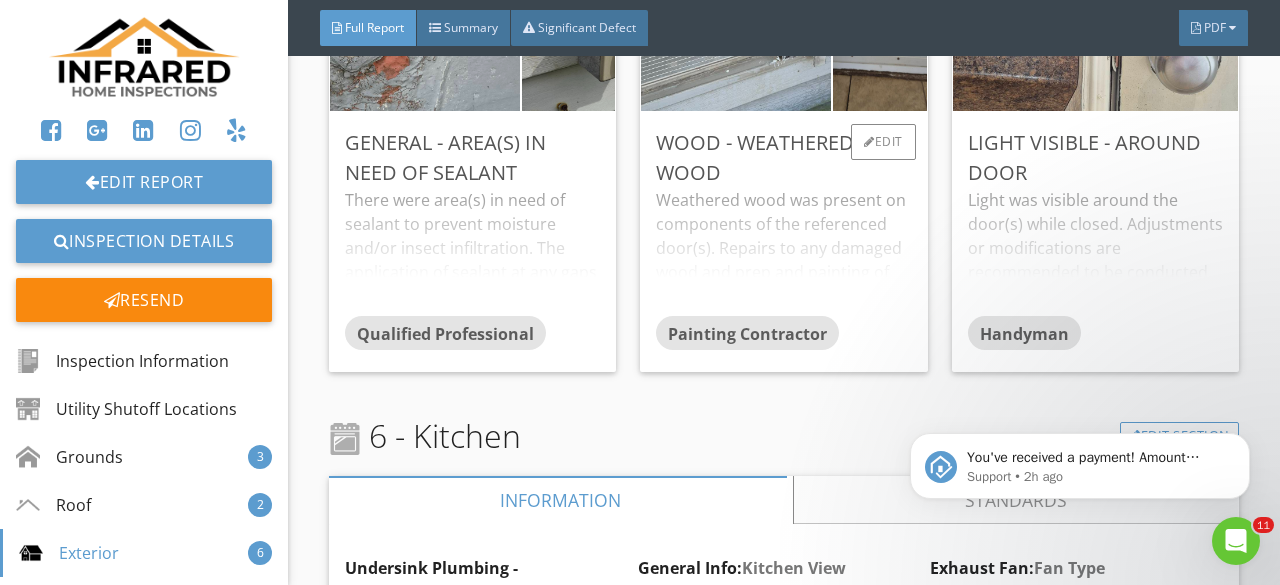 click on "Weathered wood was present on components of the referenced door(s). Repairs to any damaged wood and prep and painting of these areas as needed is recommended to be performed by a painting contractor or other qualified person." at bounding box center [783, 252] 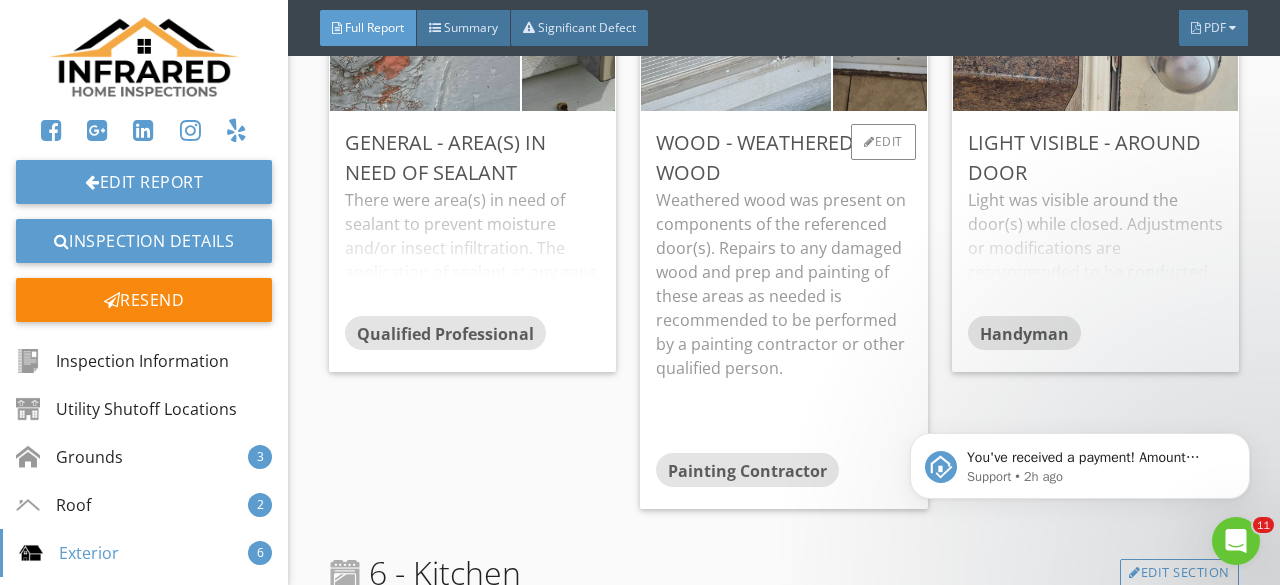 click at bounding box center (736, 23) 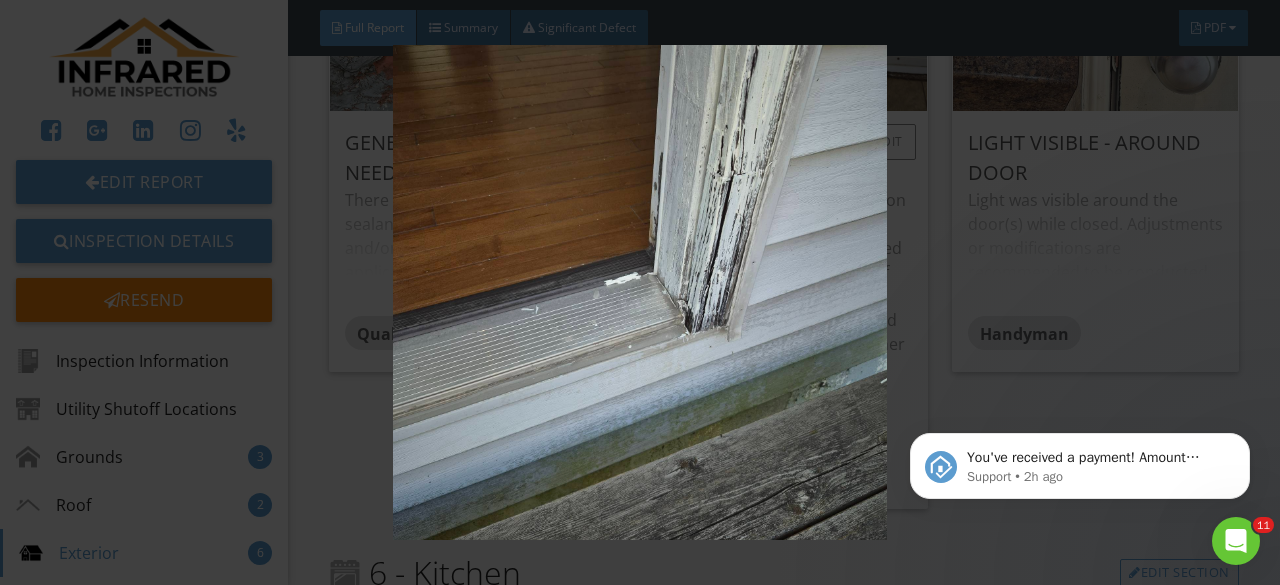 click at bounding box center (639, 292) 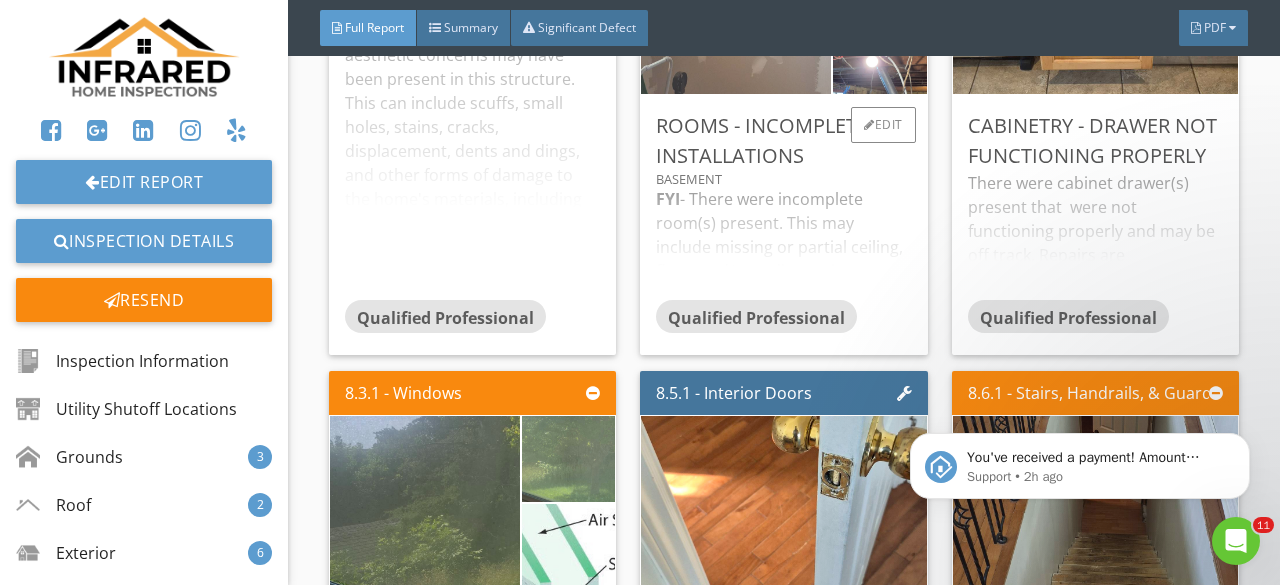 scroll, scrollTop: 20400, scrollLeft: 0, axis: vertical 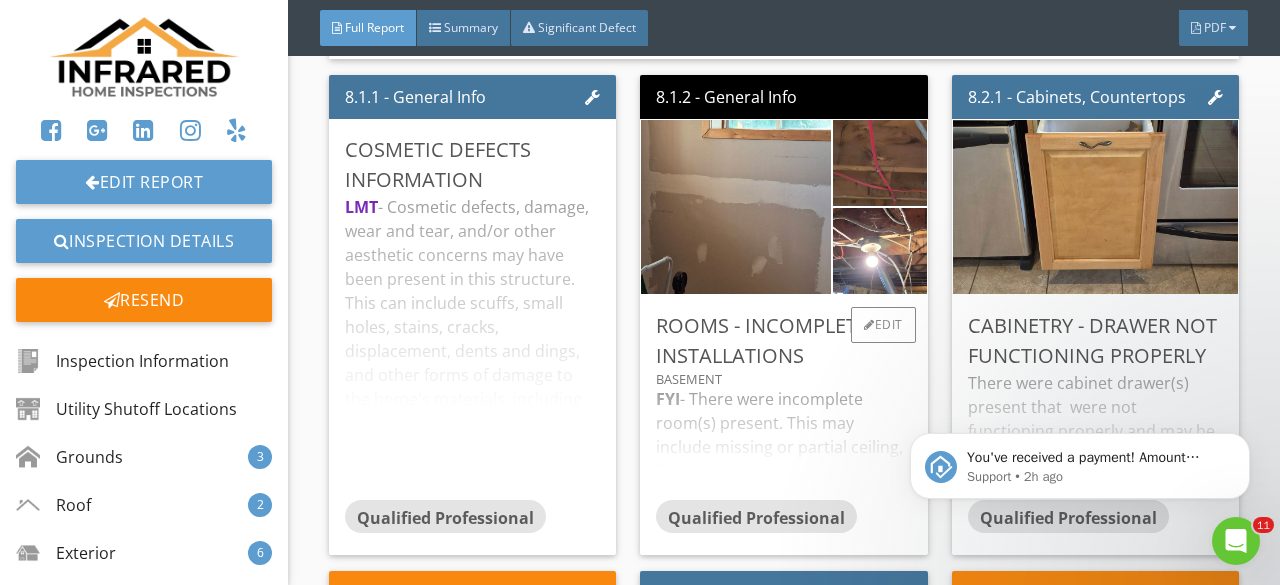 click on "FYI  - There were incomplete room(s) present. This may include missing or partial ceiling, floor, and/or wall coverings; missing or incomplete electrical installations etc. Quotes should be obtained from qualified tradespeople to ascertain "finishing" costs." at bounding box center (783, 443) 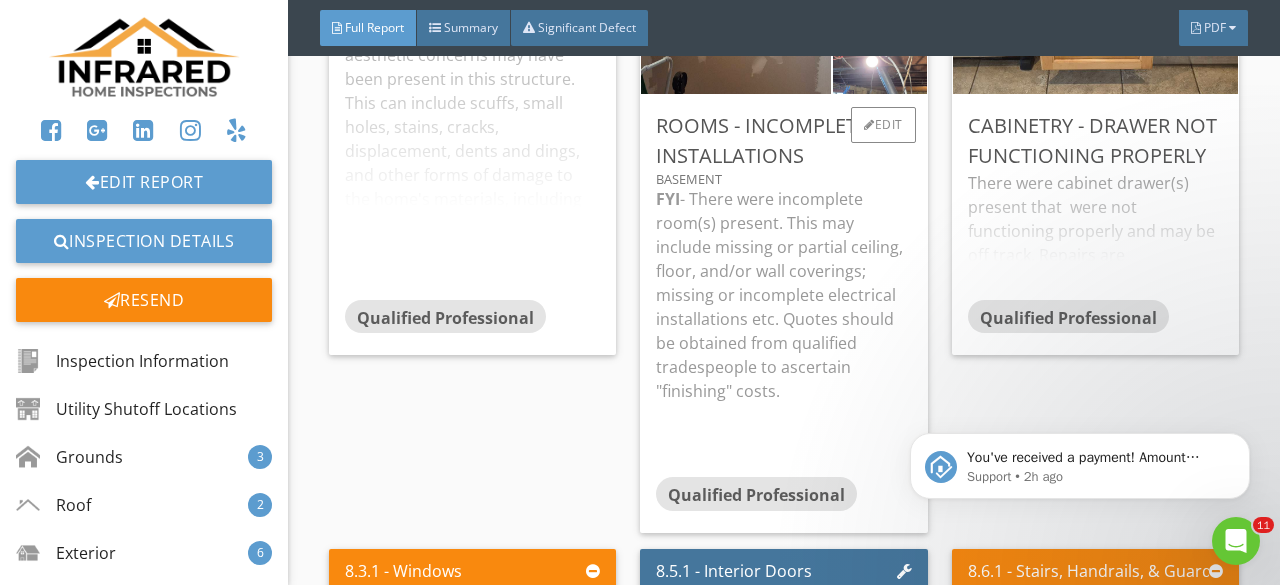 scroll, scrollTop: 20400, scrollLeft: 0, axis: vertical 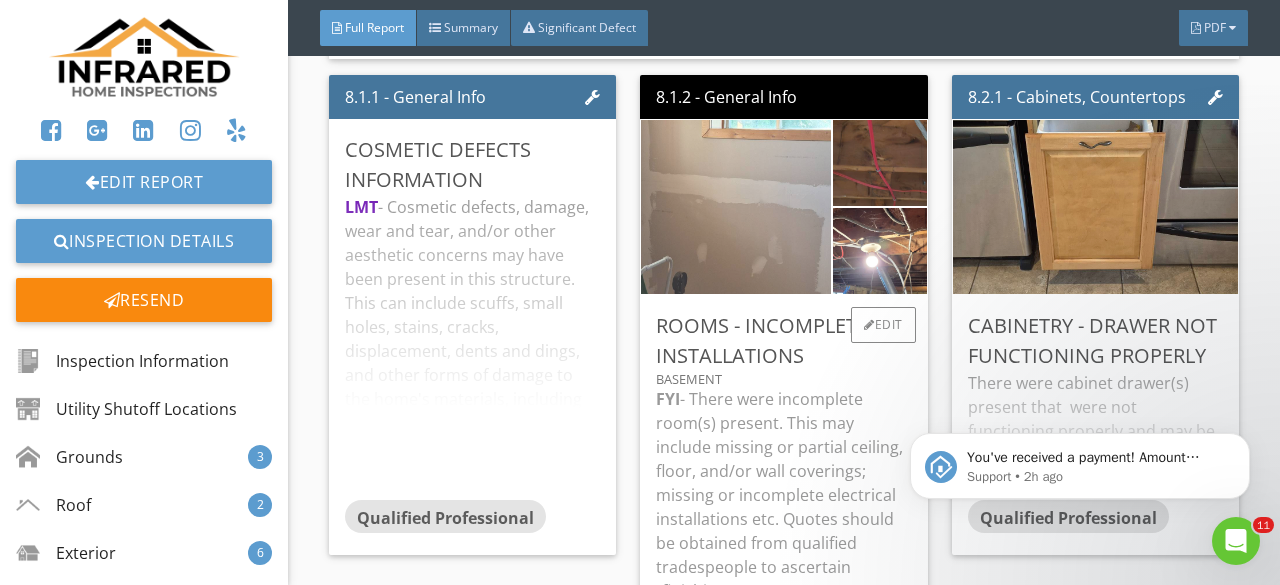 click at bounding box center [736, 207] 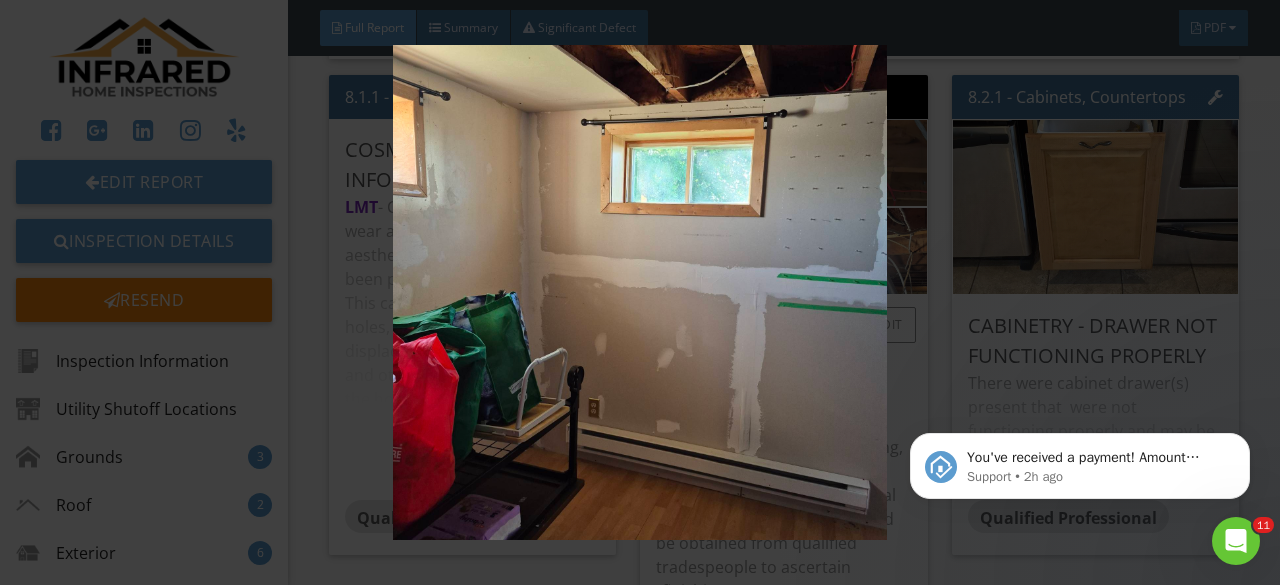 click at bounding box center (639, 292) 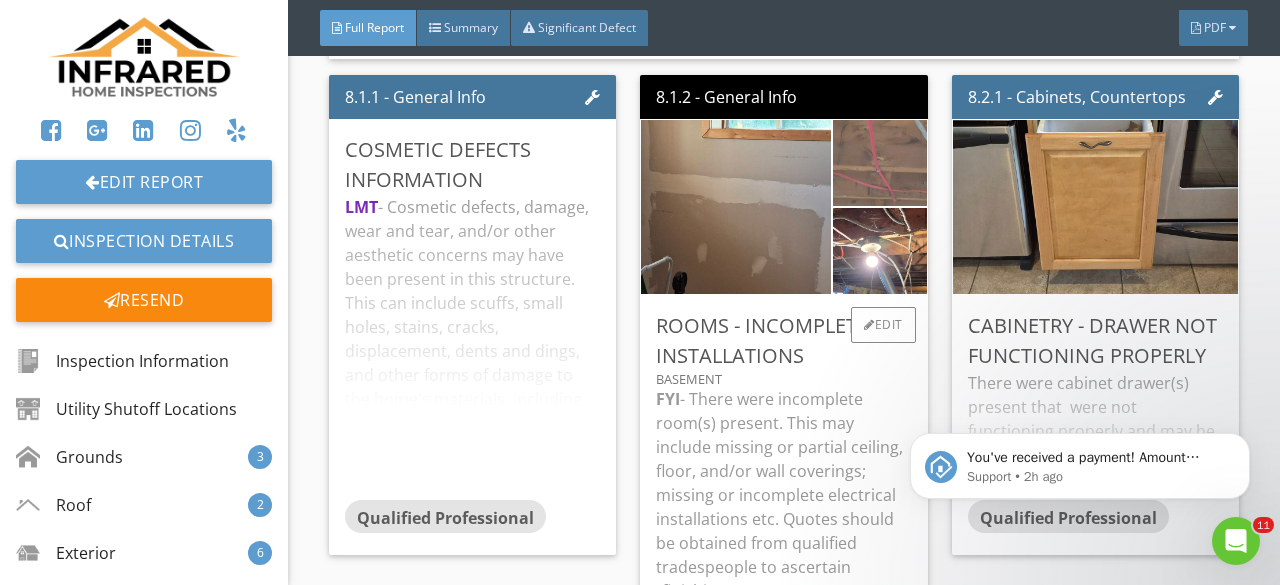 click at bounding box center [880, 163] 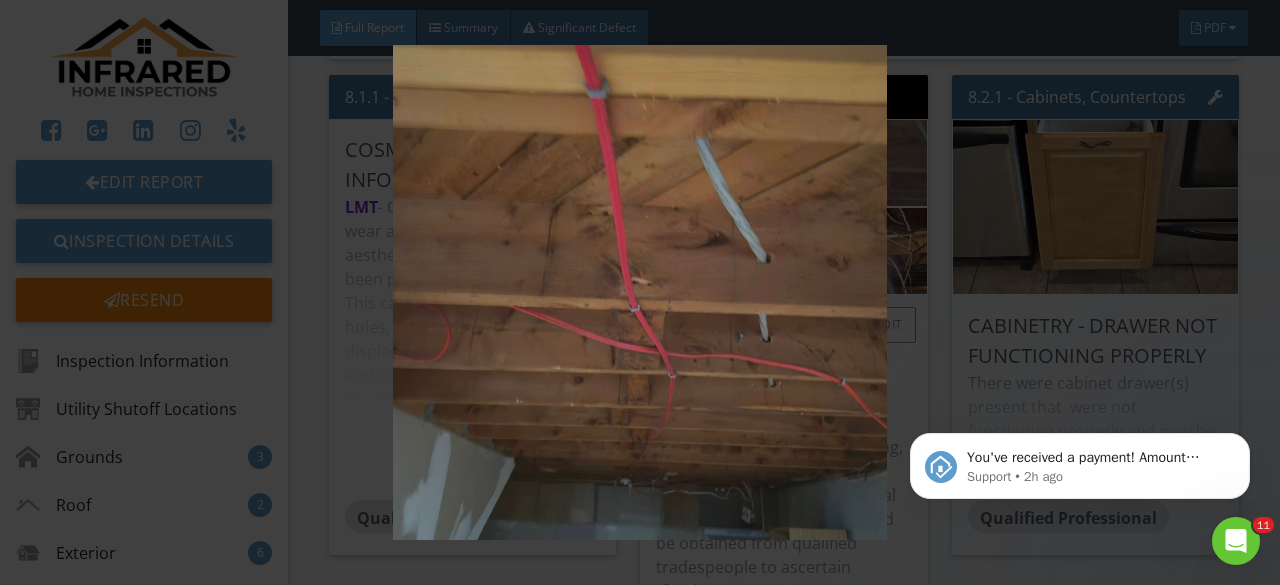 click at bounding box center [639, 292] 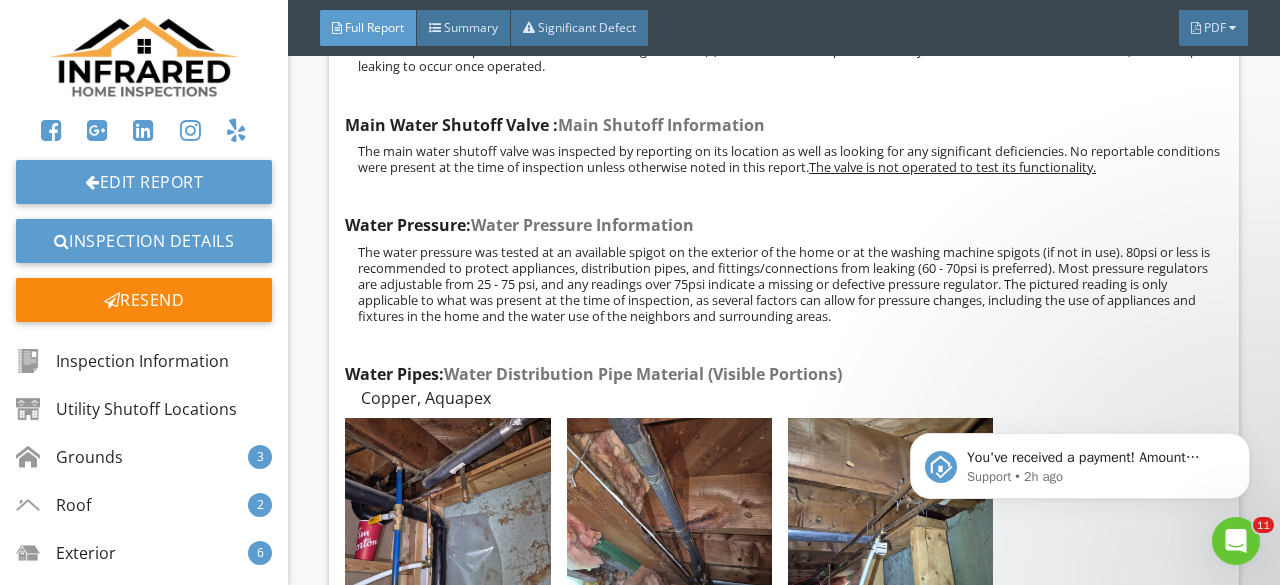 scroll, scrollTop: 26800, scrollLeft: 0, axis: vertical 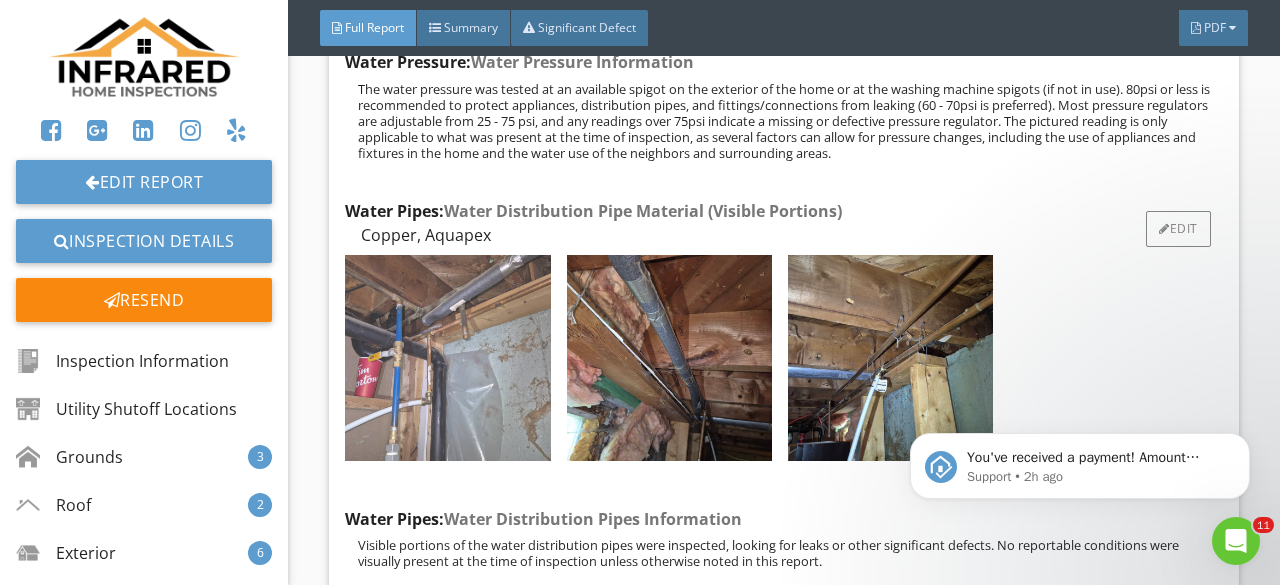 click at bounding box center (447, 357) 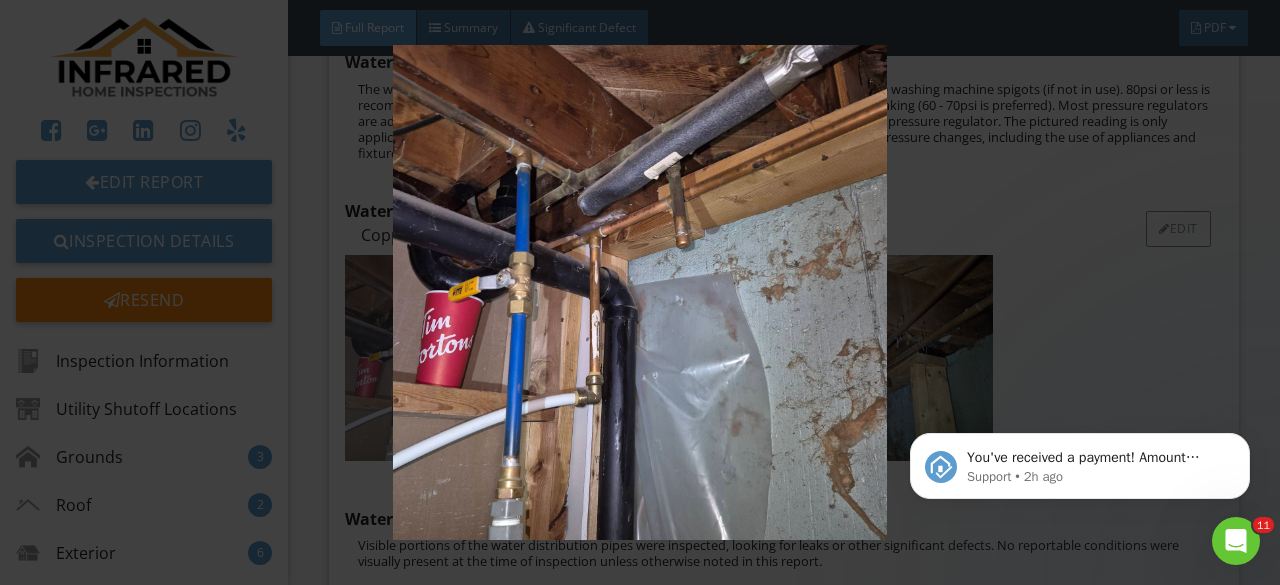 click at bounding box center (639, 292) 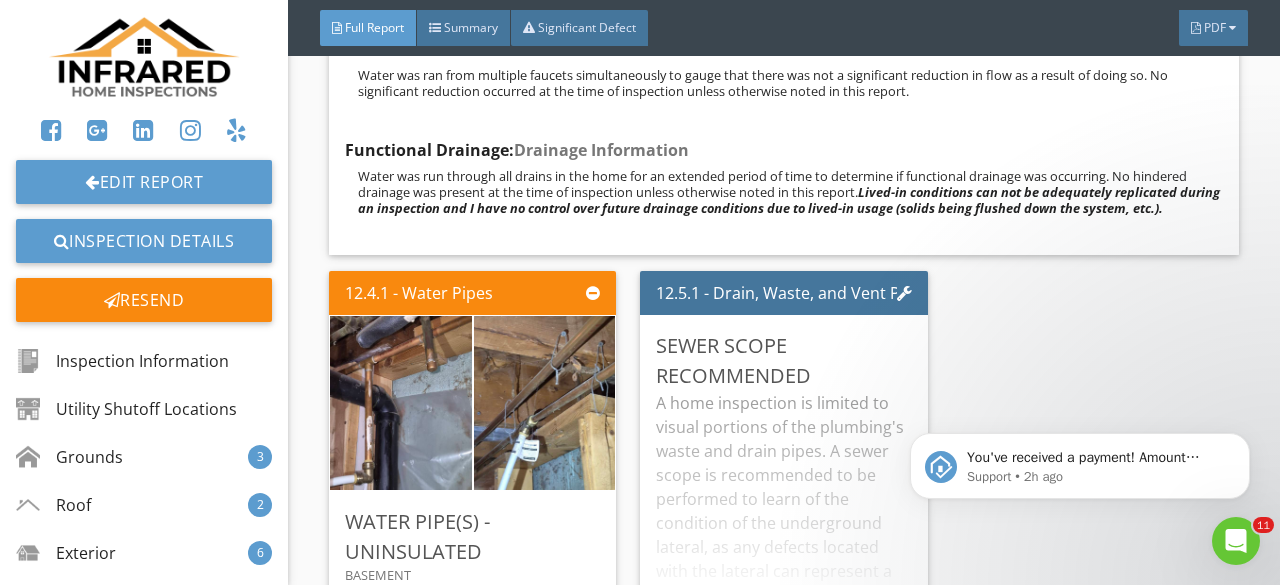 scroll, scrollTop: 28000, scrollLeft: 0, axis: vertical 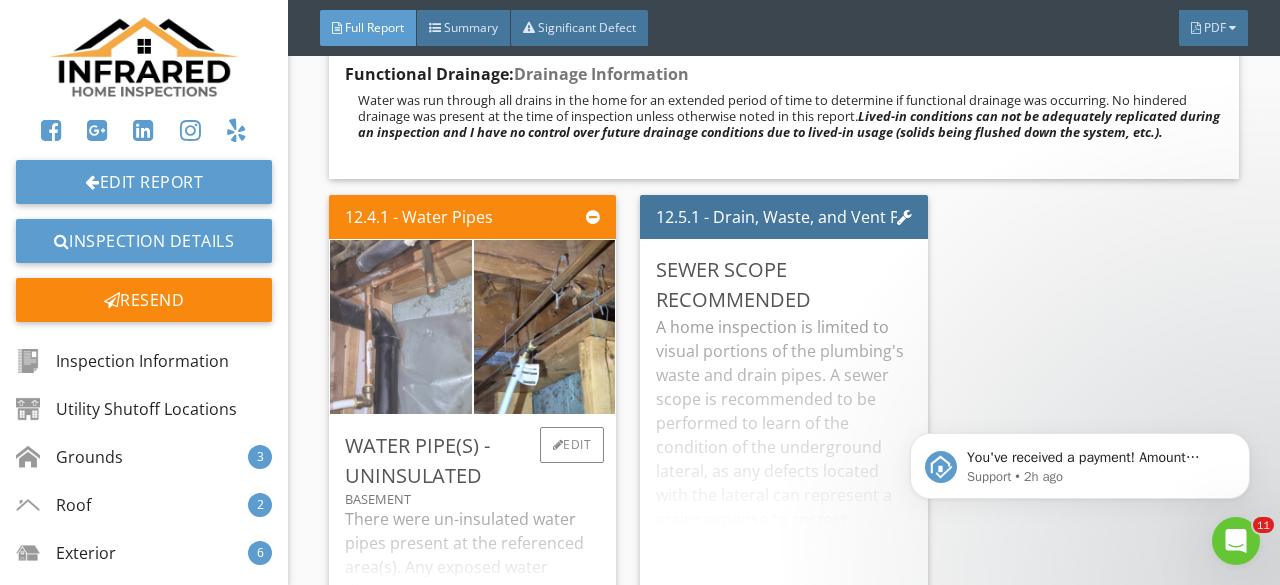 click at bounding box center [401, 327] 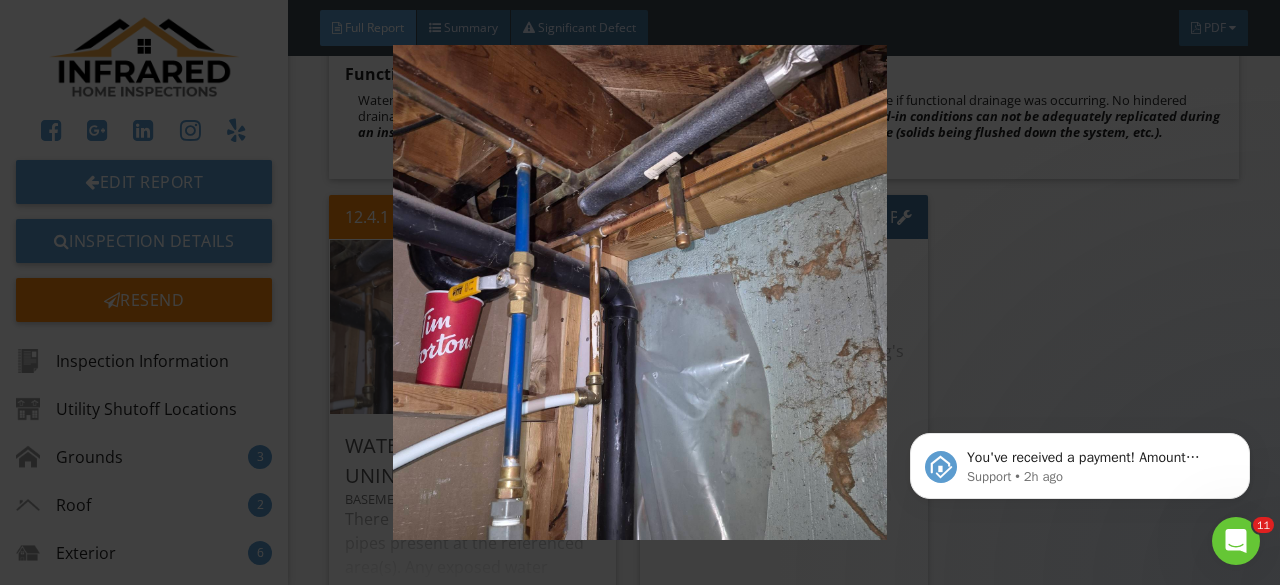 click at bounding box center [639, 292] 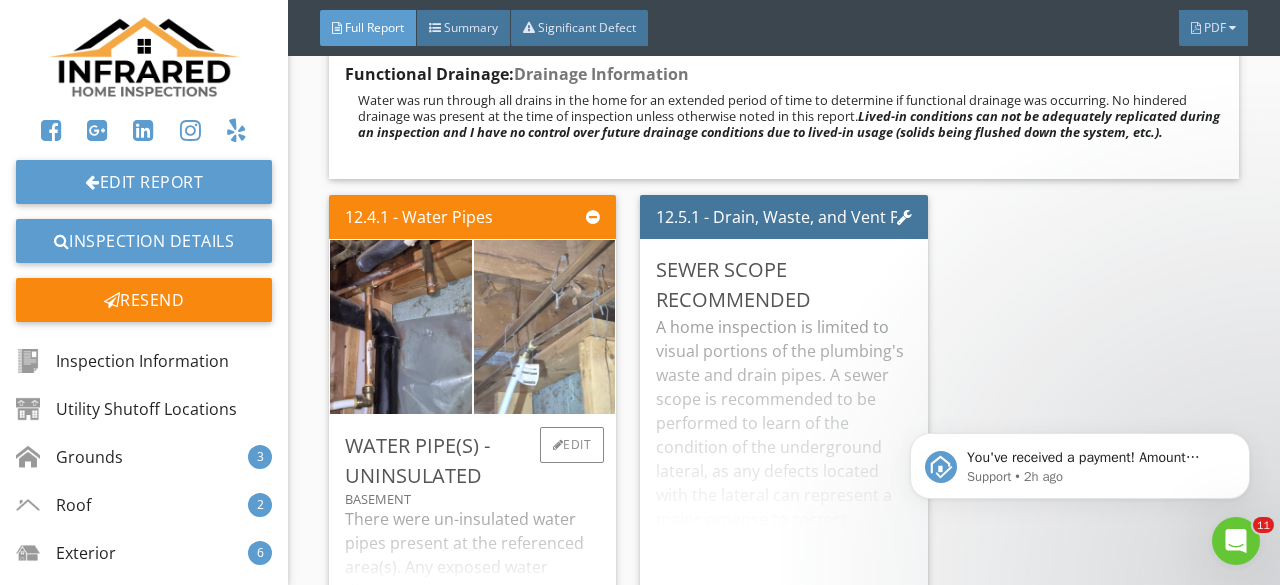 click at bounding box center [545, 327] 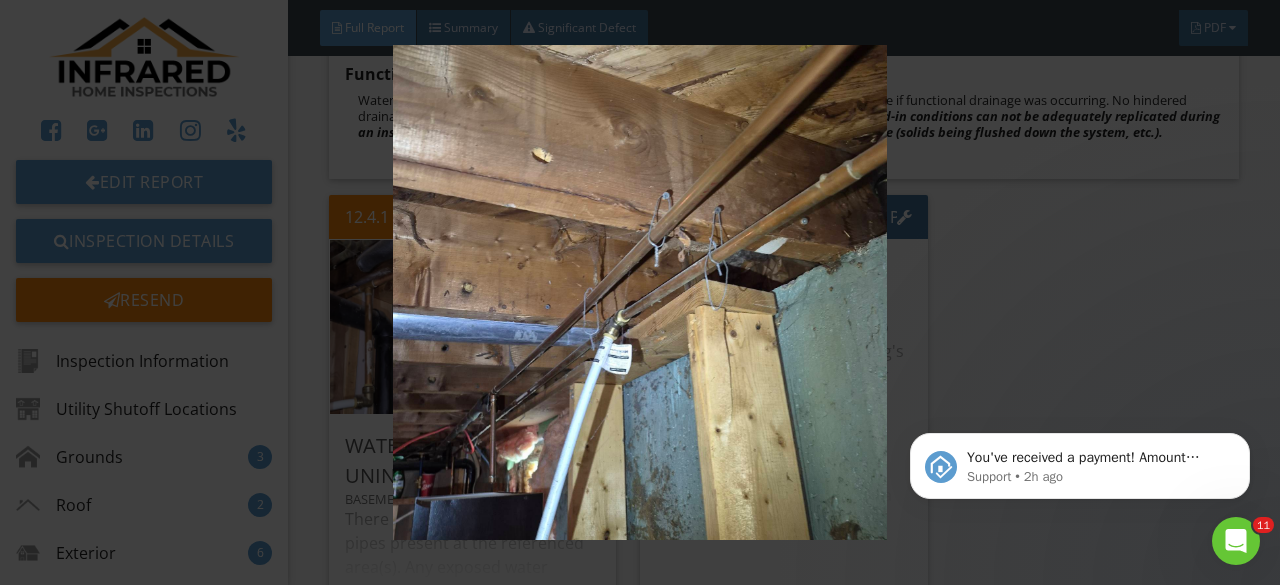 click at bounding box center (639, 292) 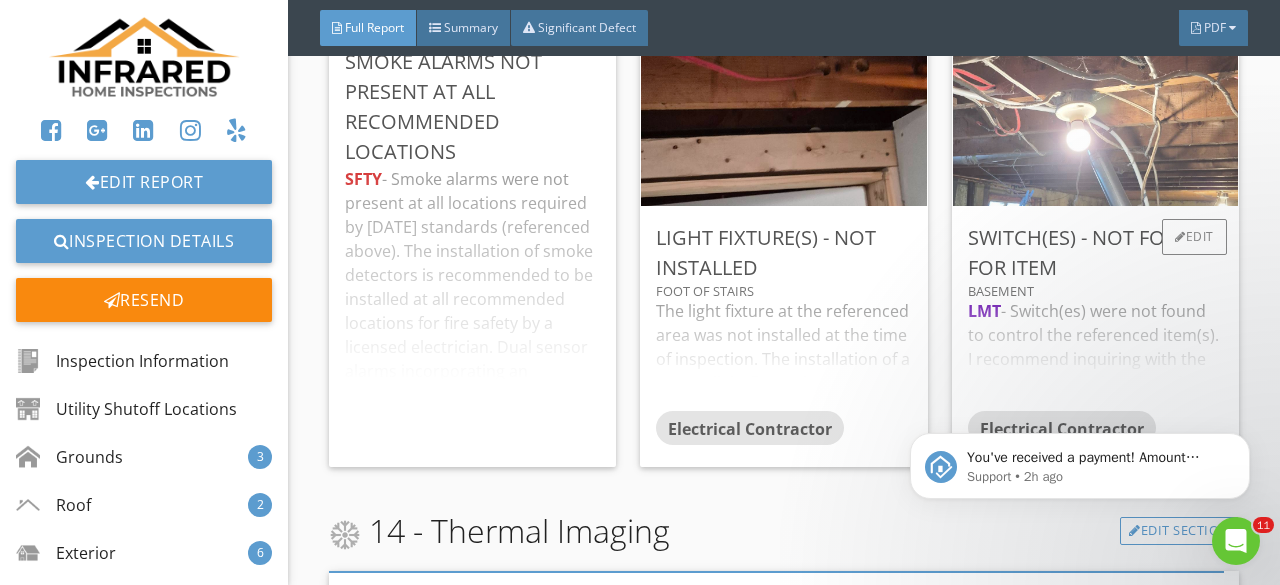 scroll, scrollTop: 34800, scrollLeft: 0, axis: vertical 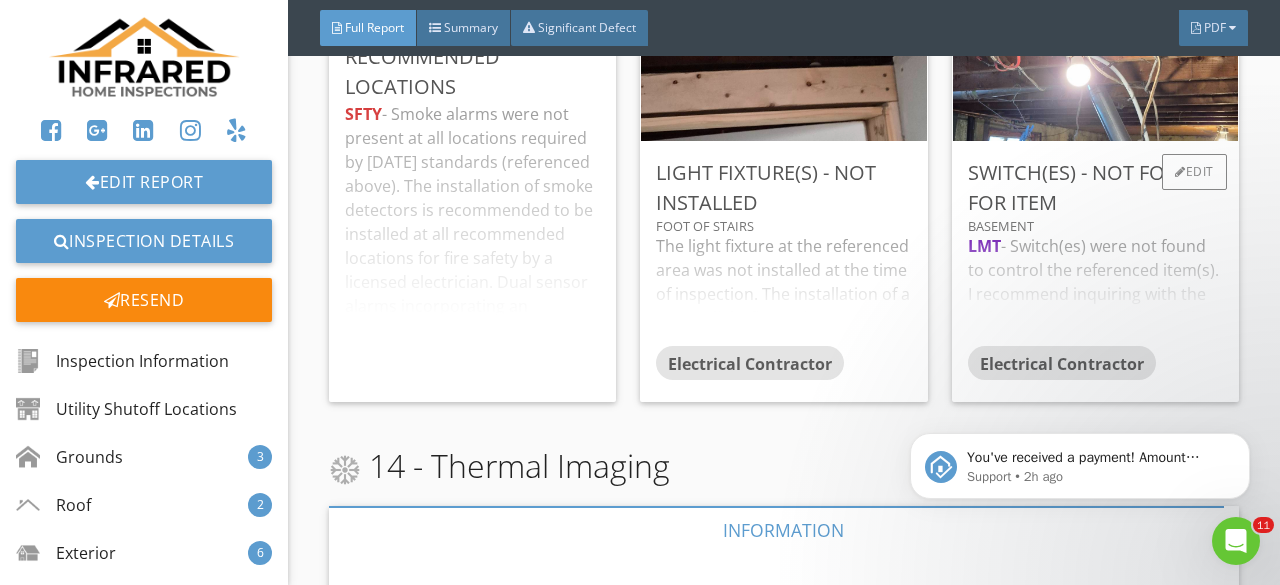 click on "LMT  - Switch(es) were not found to control the referenced item(s). I recommend inquiring with the seller(s) as to the location of the switch(es). If they can not confirm the location, repairs are recommended to be performed by a licensed electrician as needed." at bounding box center (1095, 290) 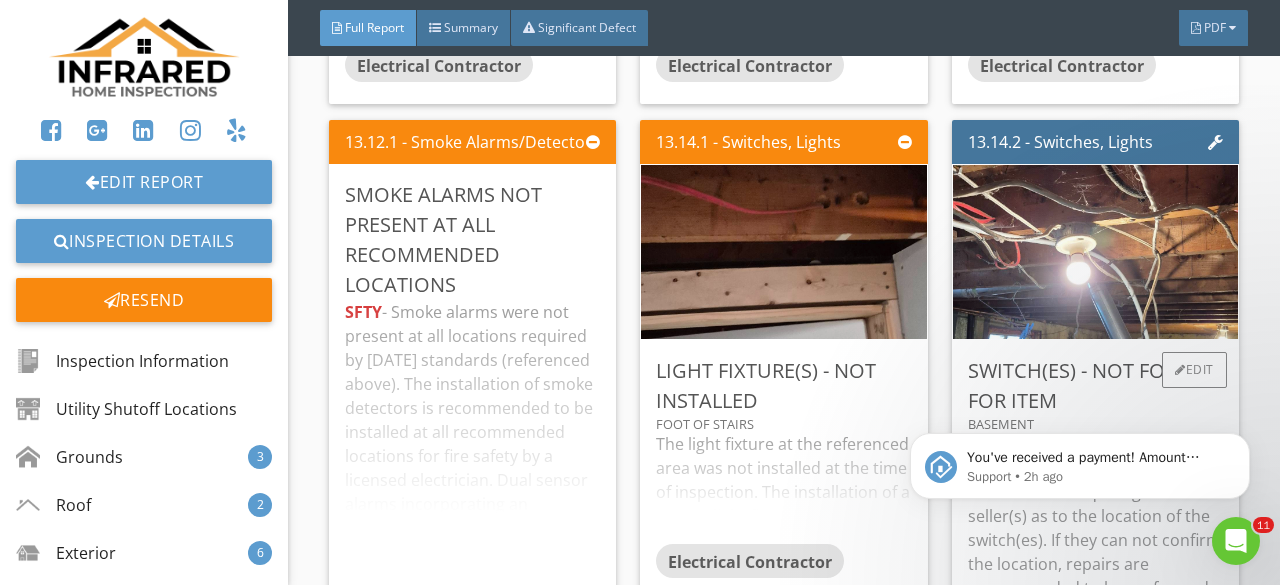 scroll, scrollTop: 34600, scrollLeft: 0, axis: vertical 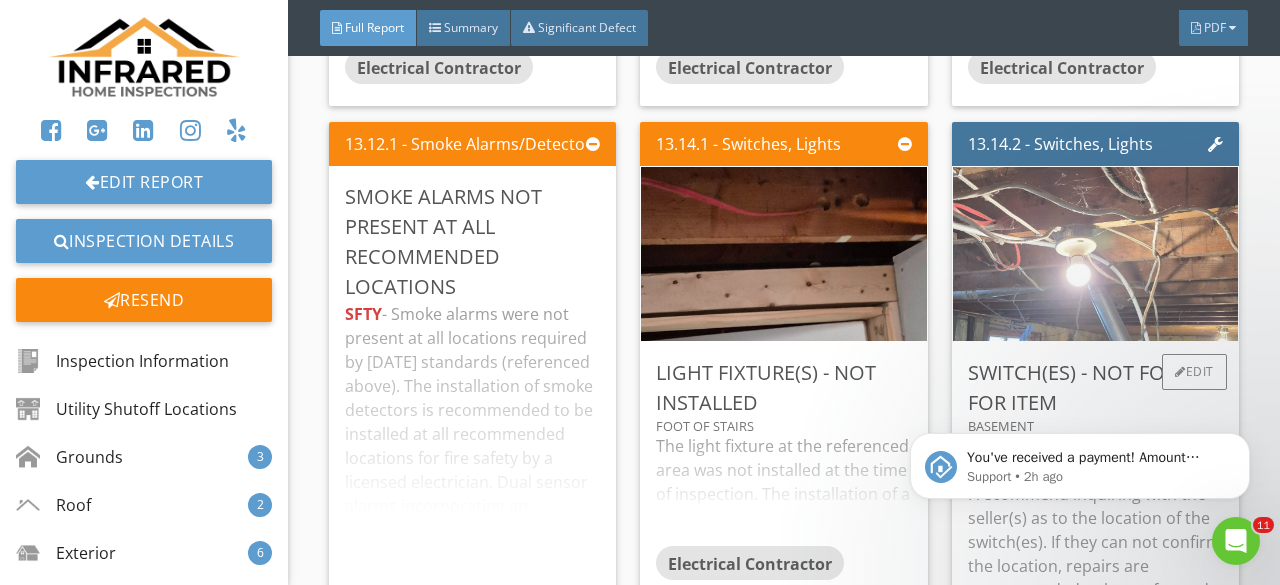 click at bounding box center (1095, 254) 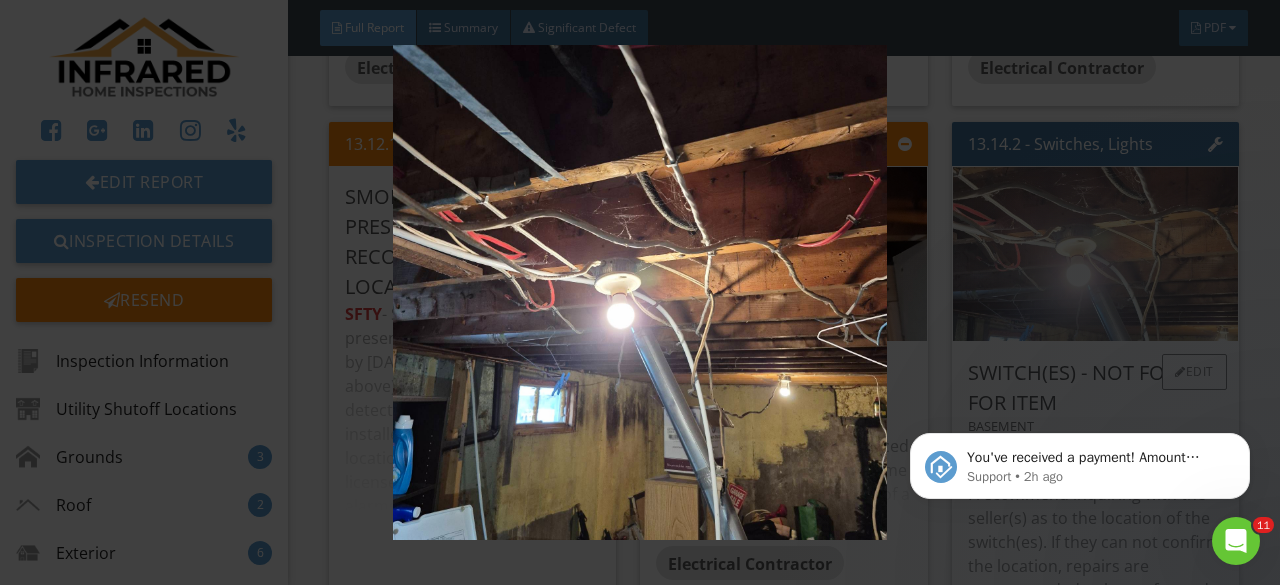 click at bounding box center [639, 292] 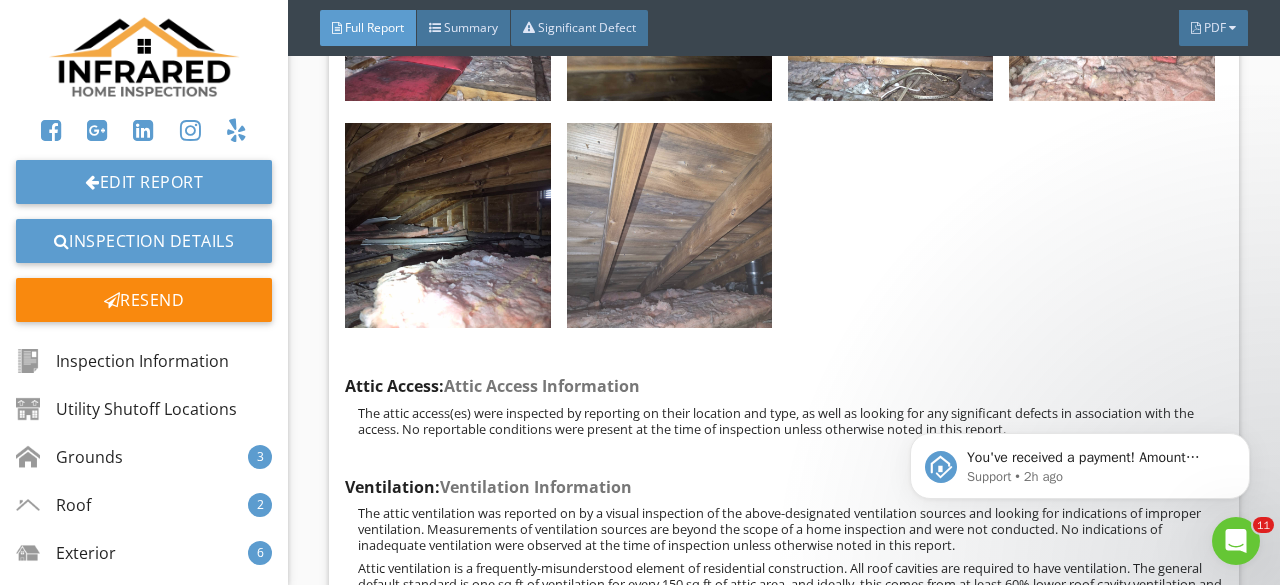 scroll, scrollTop: 37400, scrollLeft: 0, axis: vertical 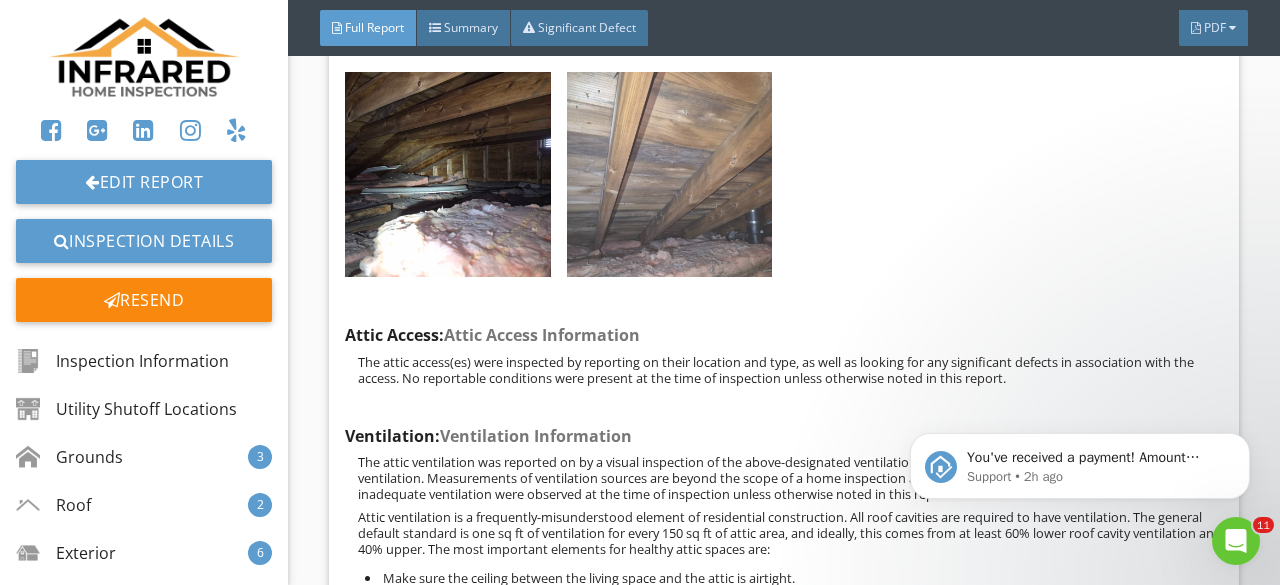 click at bounding box center [669, 174] 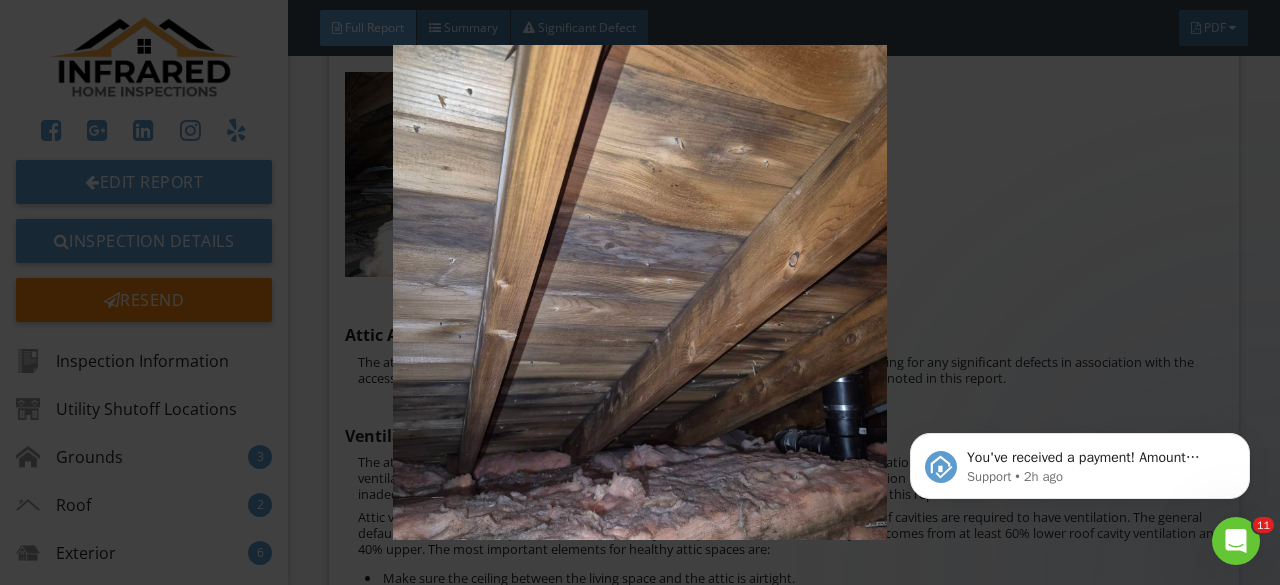 click at bounding box center [639, 292] 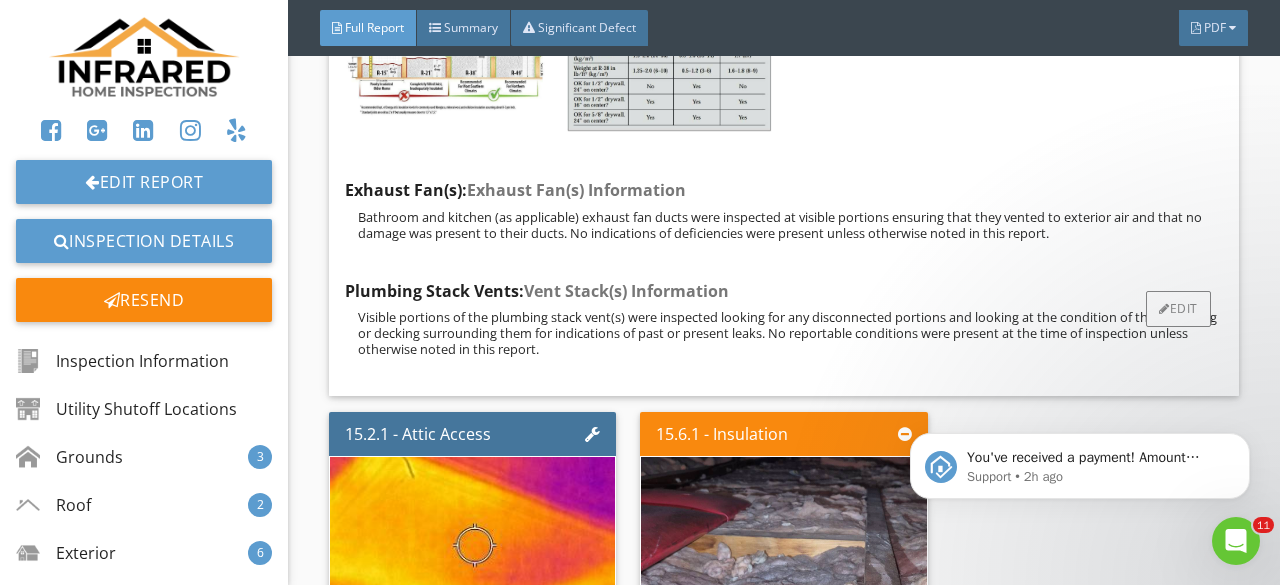 scroll, scrollTop: 38500, scrollLeft: 0, axis: vertical 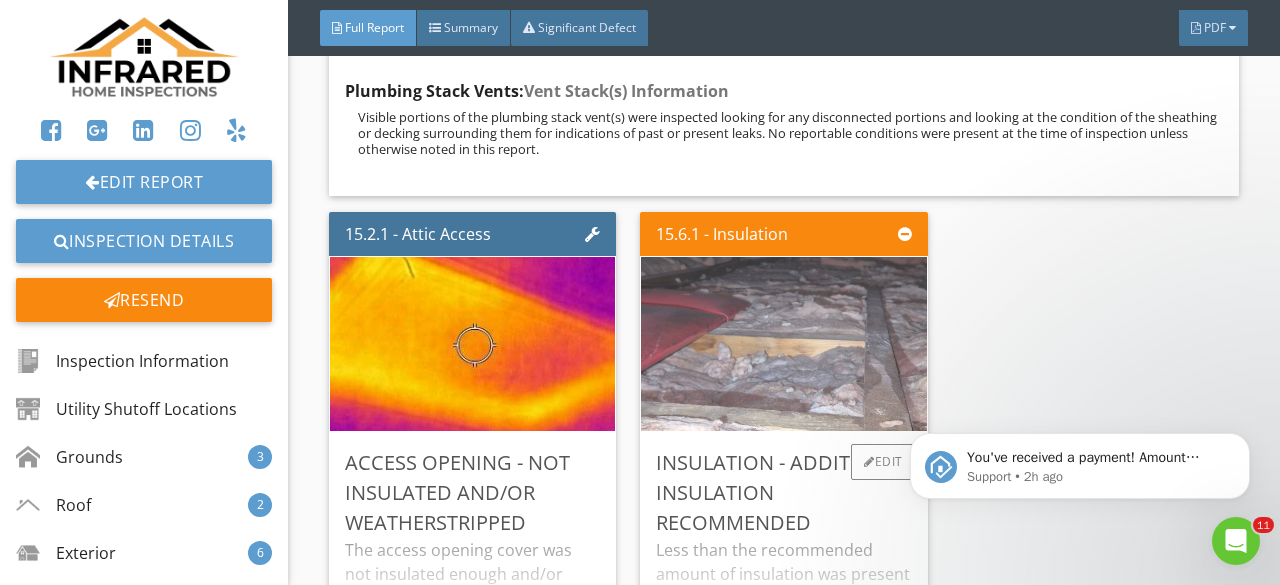 click at bounding box center [783, 343] 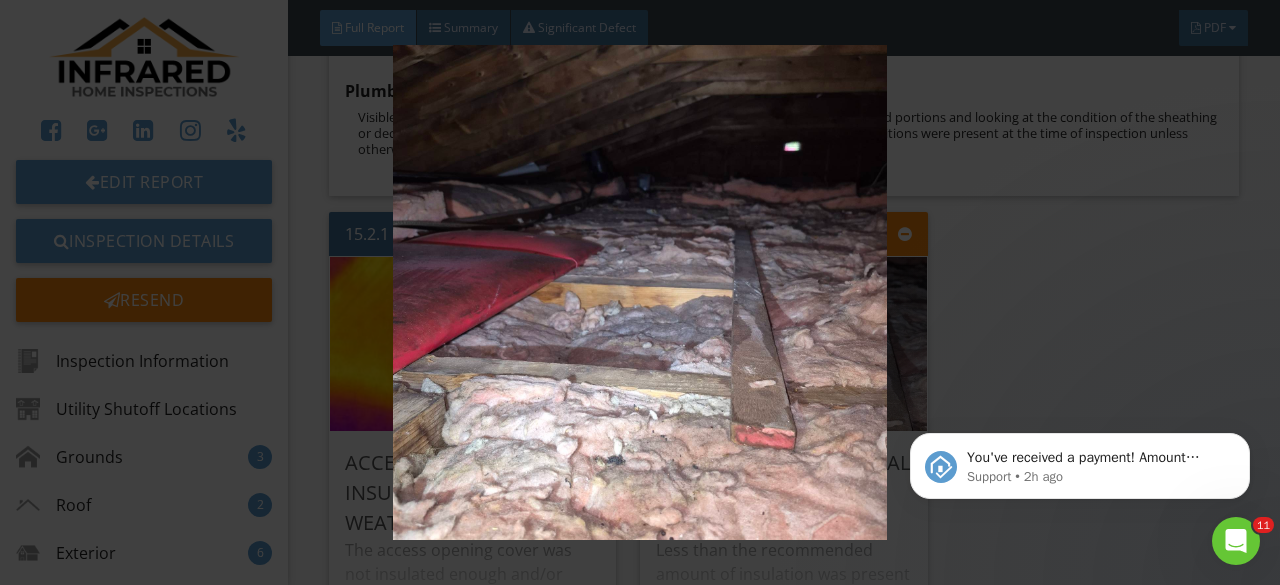 click at bounding box center (639, 292) 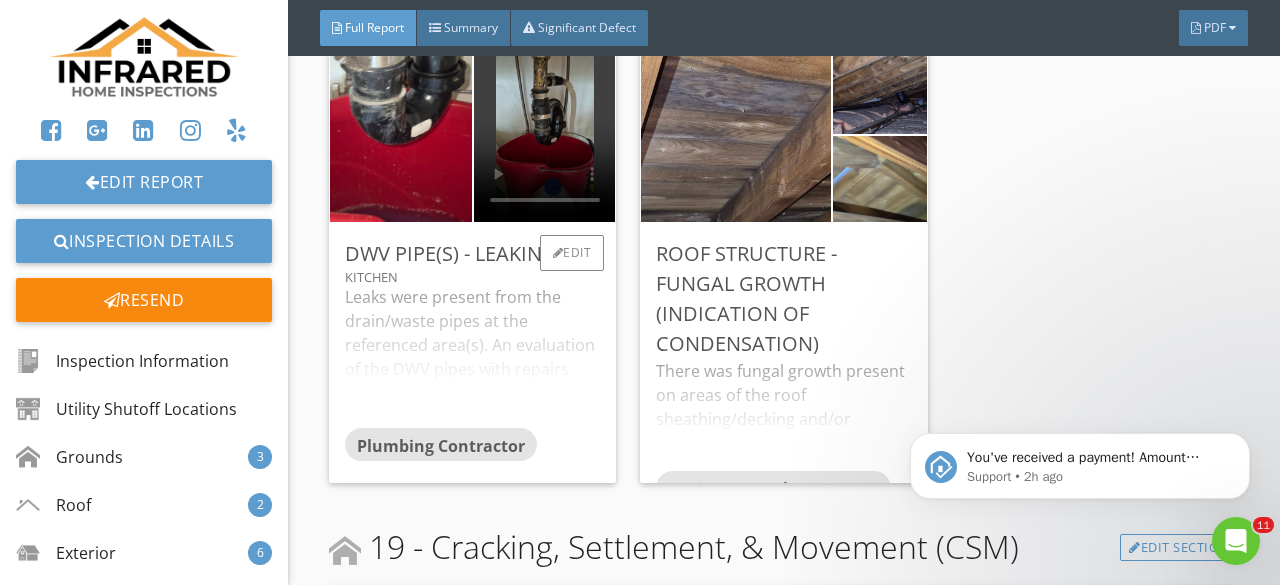 scroll, scrollTop: 42800, scrollLeft: 0, axis: vertical 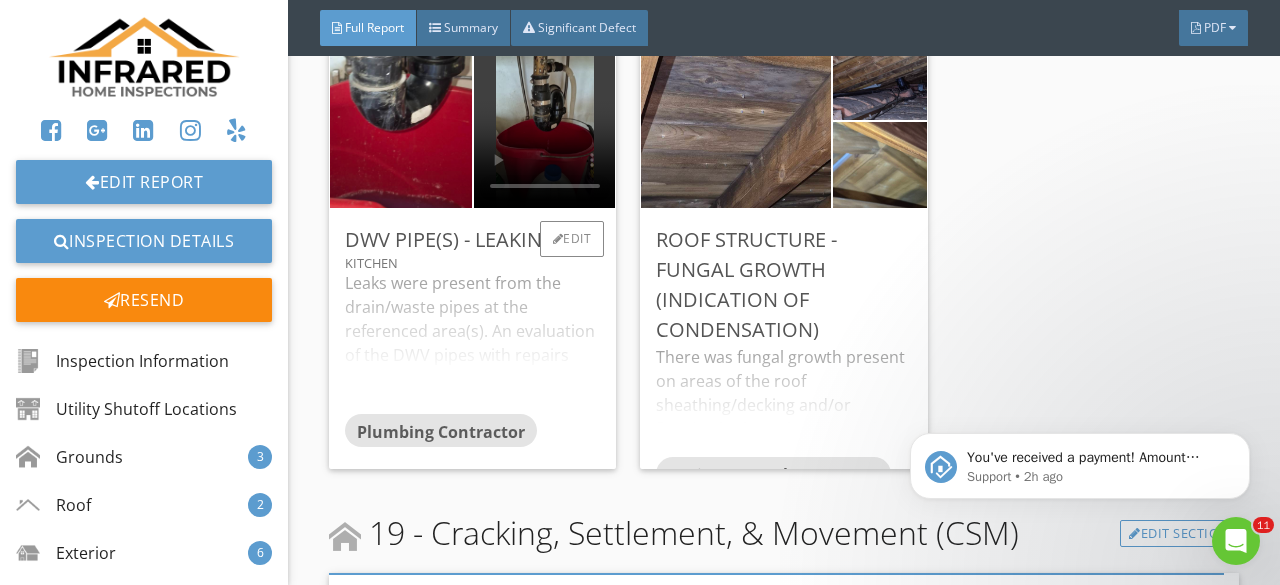click on "Leaks were present from the drain/waste pipes at the referenced area(s). An evaluation of the DWV pipes with repairs made to correct any leaks present is recommended to be performed by a licensed plumbing contractor." at bounding box center (472, 342) 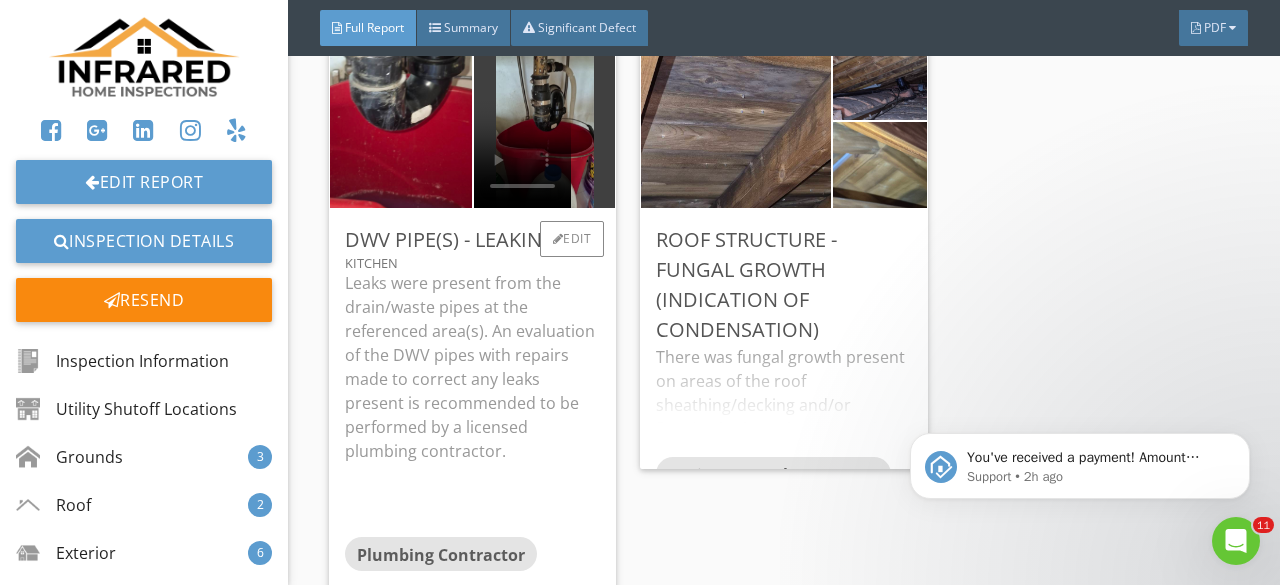 scroll, scrollTop: 42600, scrollLeft: 0, axis: vertical 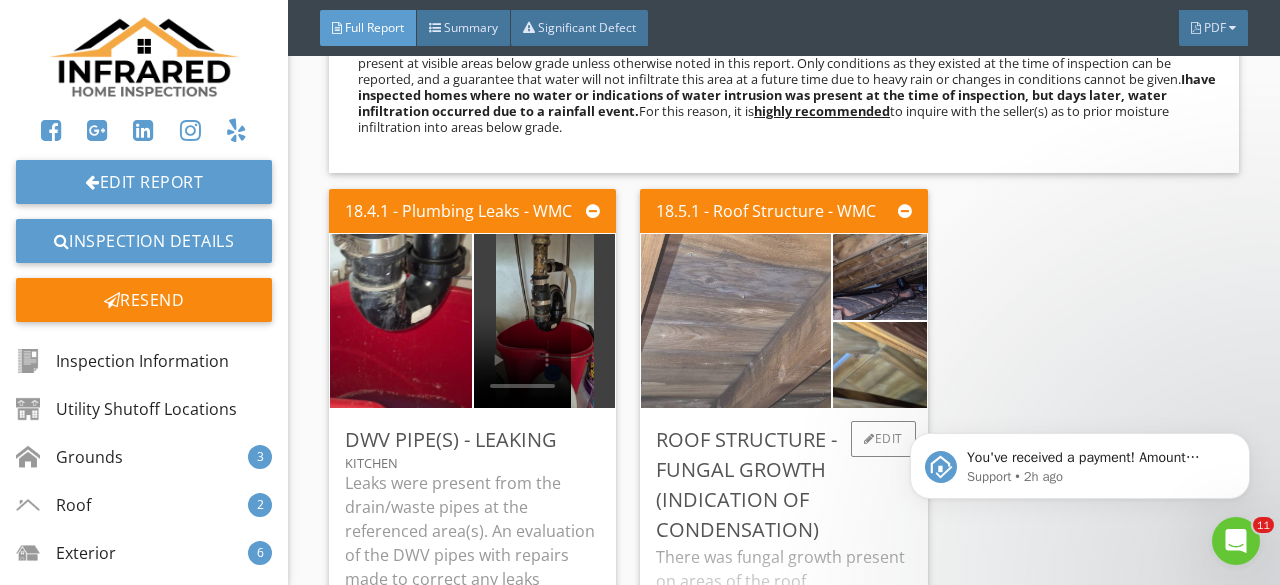 click at bounding box center (736, 321) 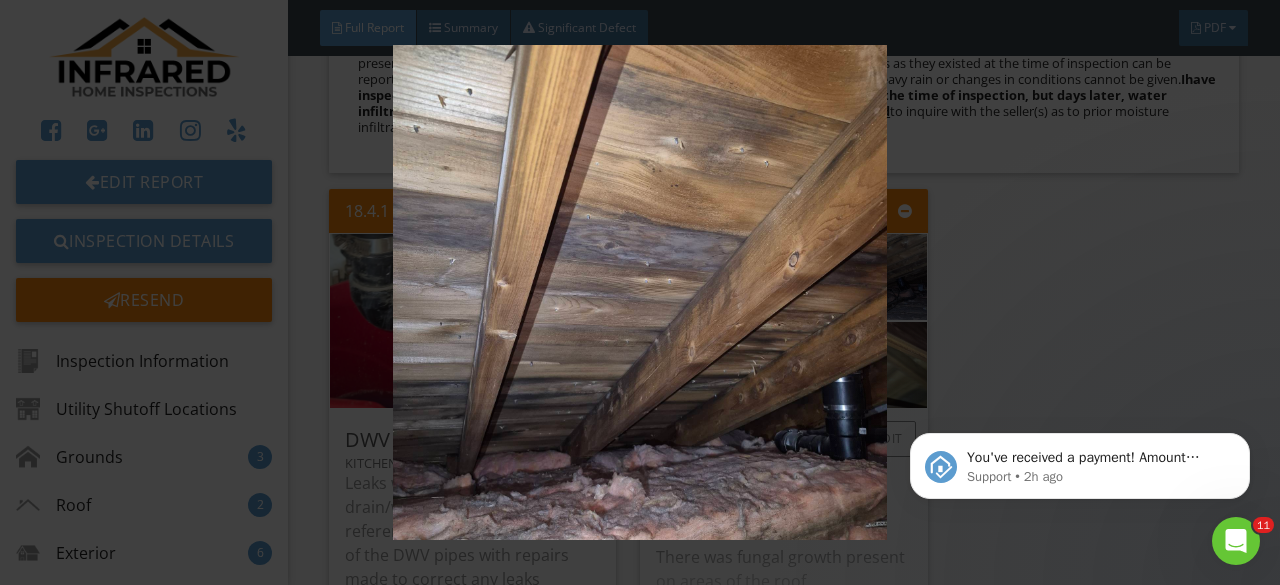 click at bounding box center (639, 292) 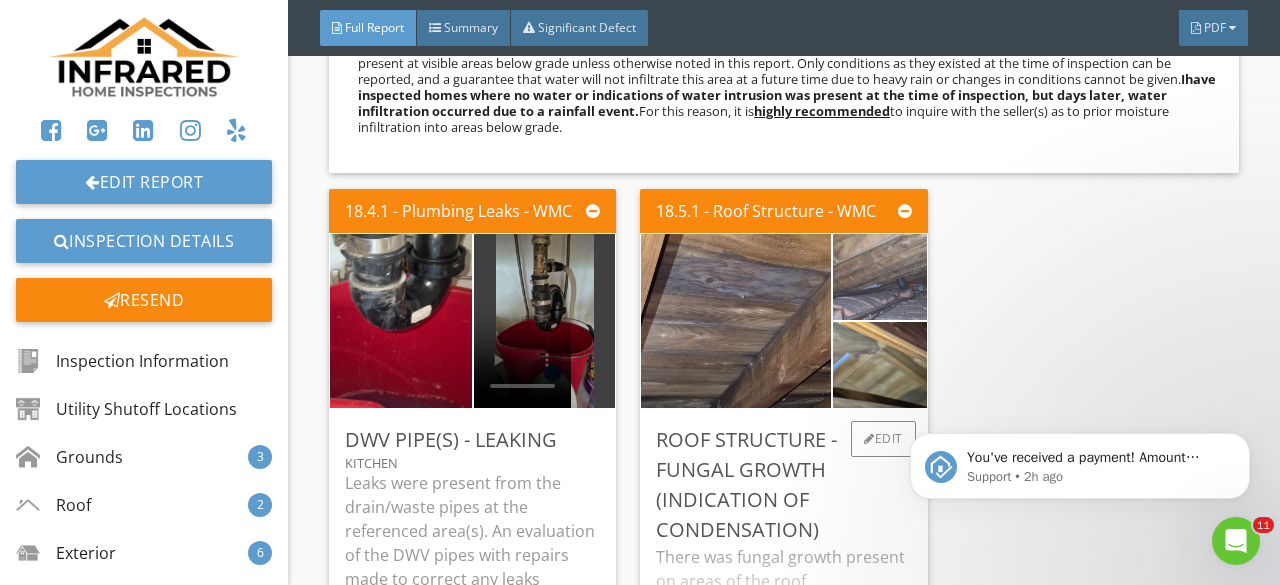 click at bounding box center (880, 277) 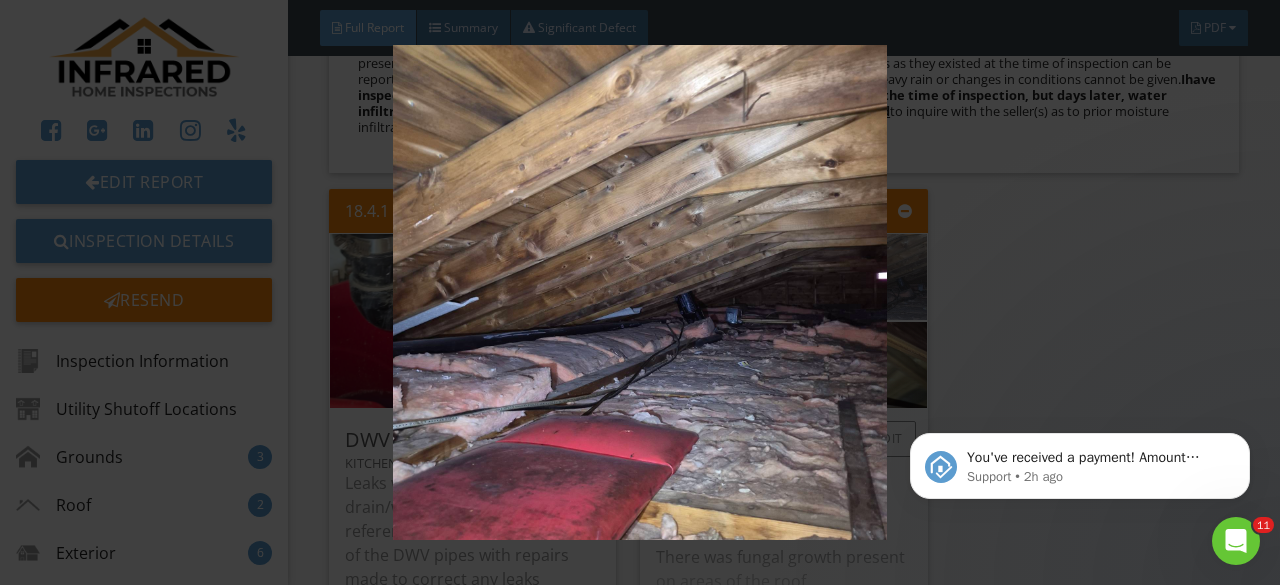 click at bounding box center (639, 292) 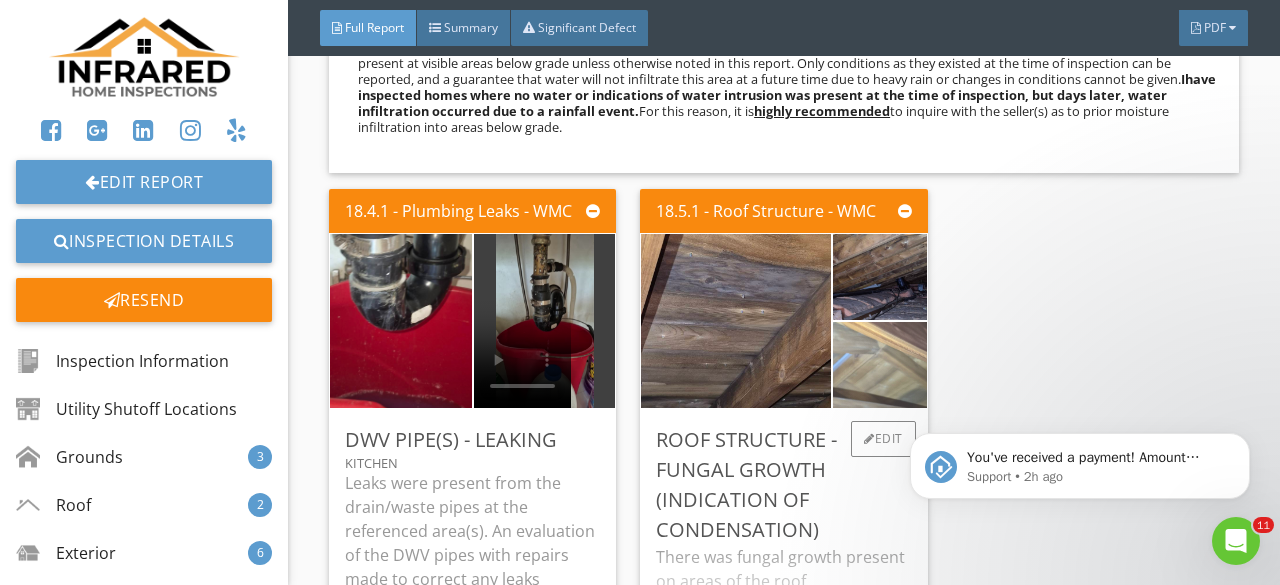 click at bounding box center [880, 365] 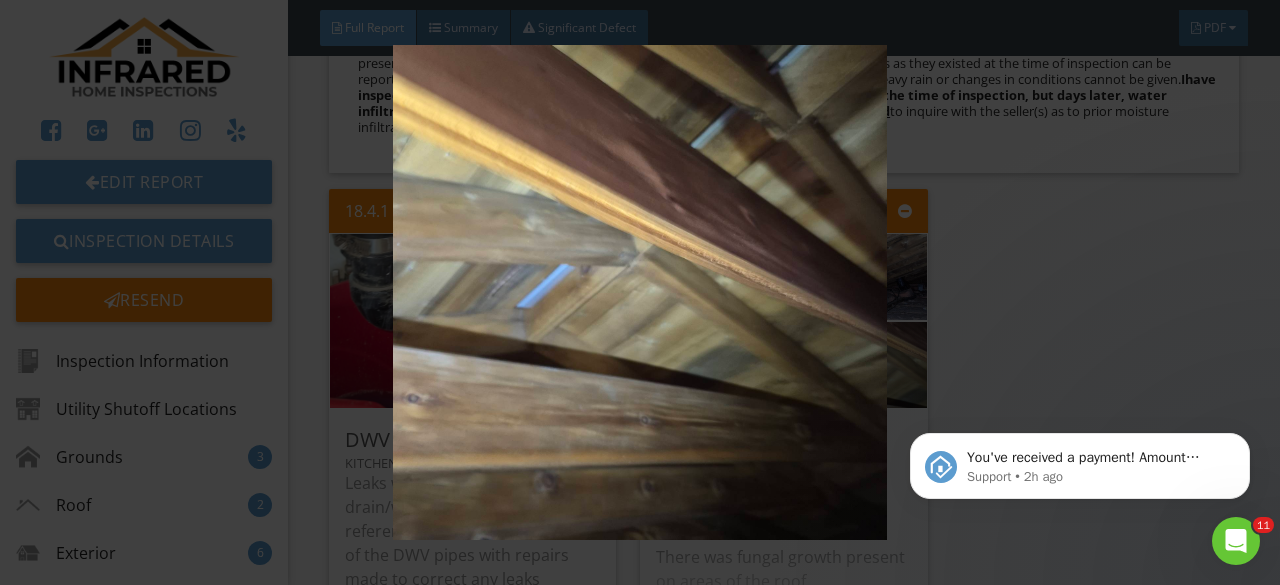 click at bounding box center [639, 292] 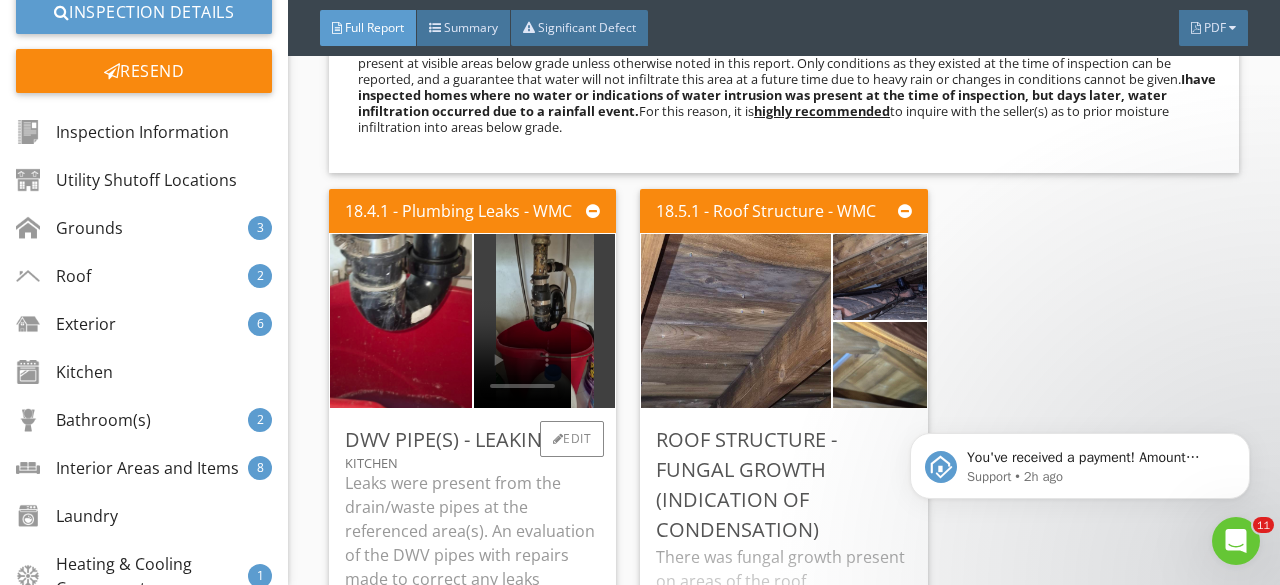 scroll, scrollTop: 300, scrollLeft: 0, axis: vertical 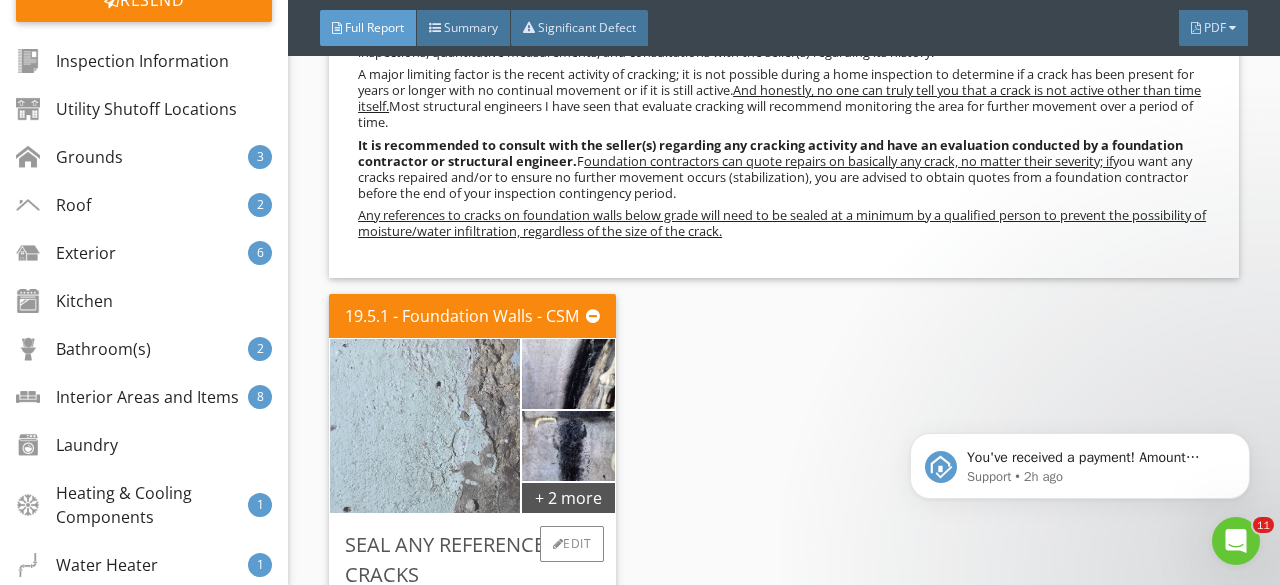 click at bounding box center (425, 425) 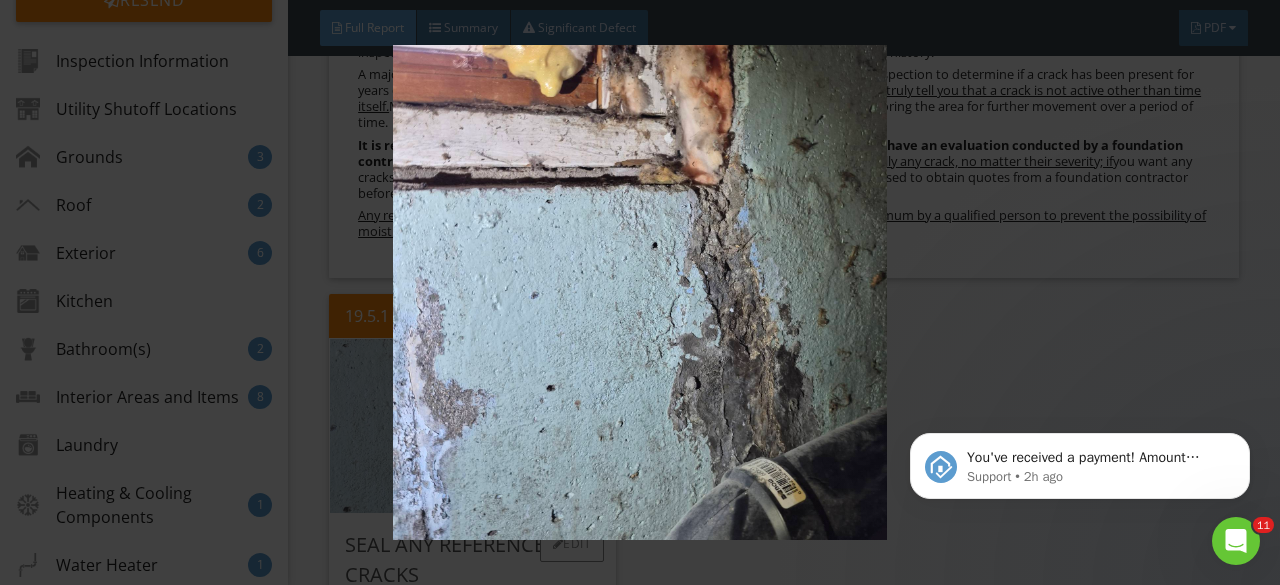 click at bounding box center (639, 292) 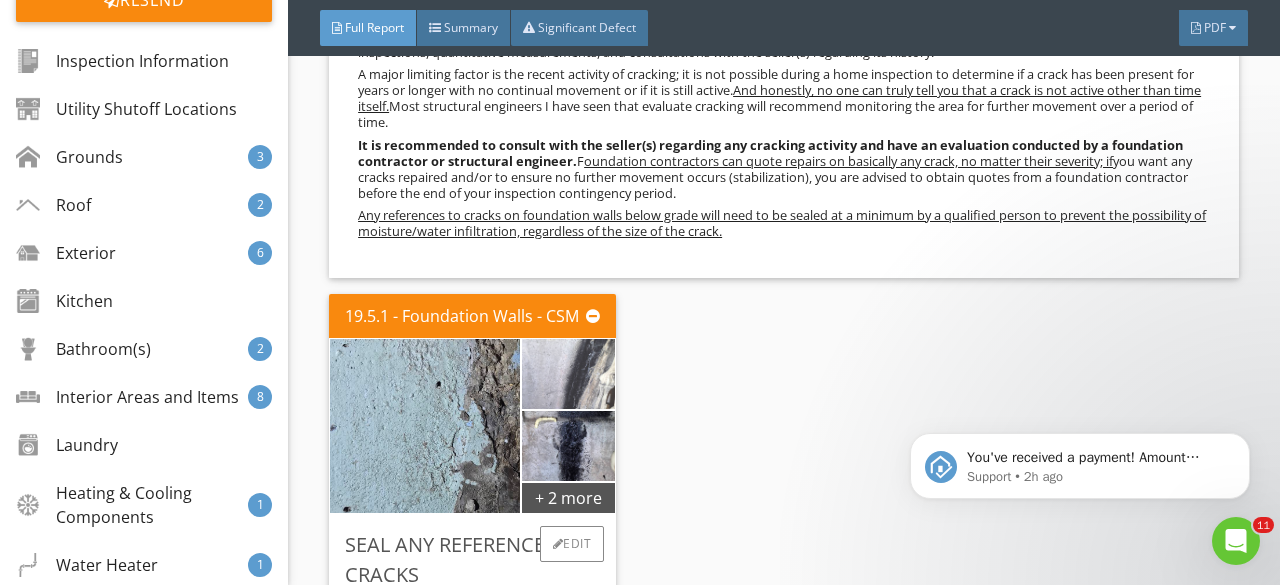 click at bounding box center [568, 373] 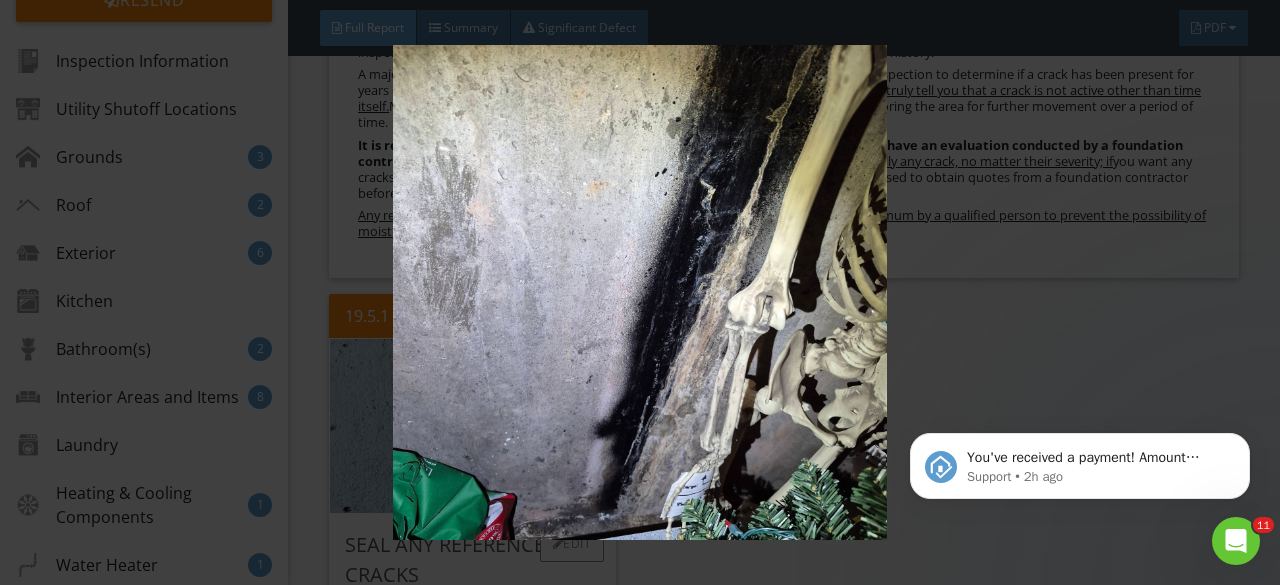 click at bounding box center [639, 292] 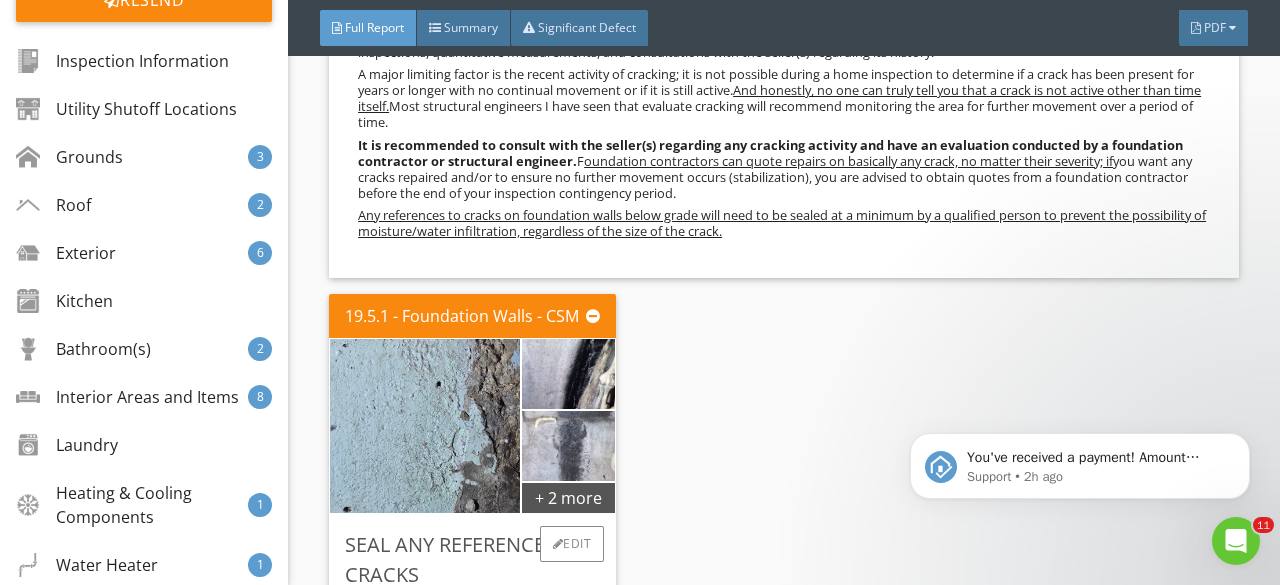 click at bounding box center (568, 445) 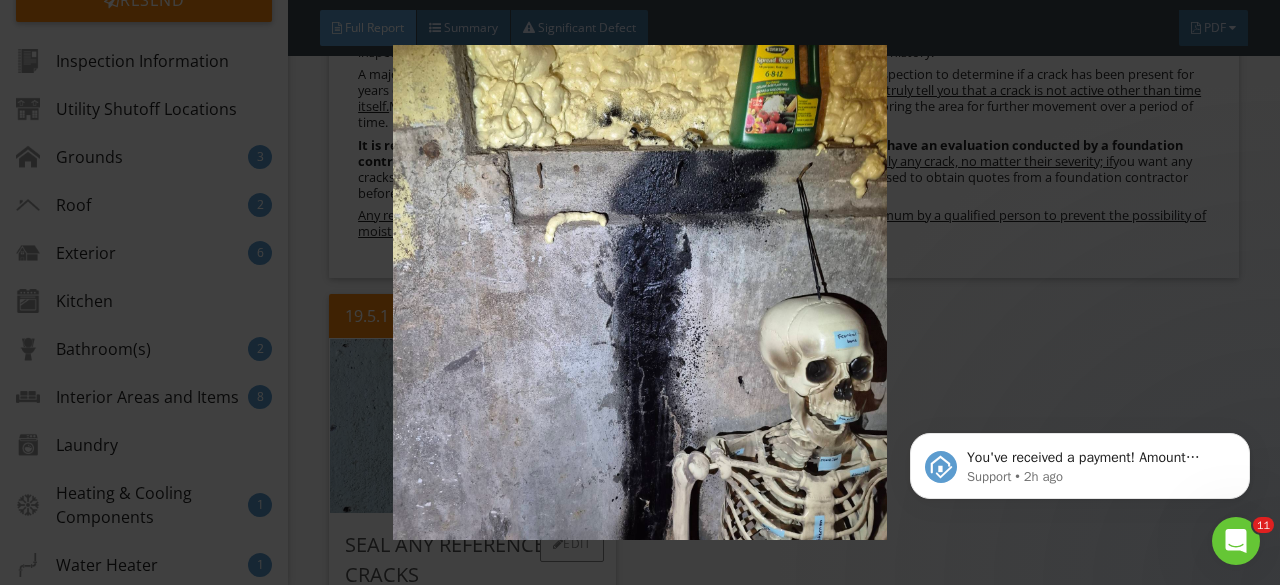 click at bounding box center (639, 292) 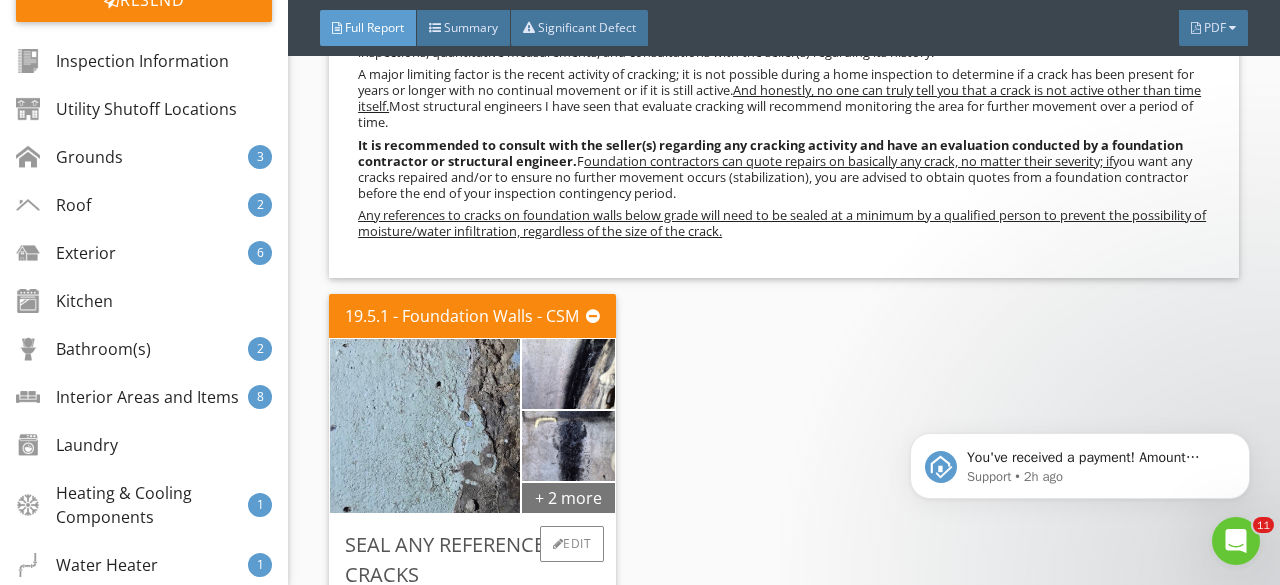 click on "+ 2 more" at bounding box center (568, 497) 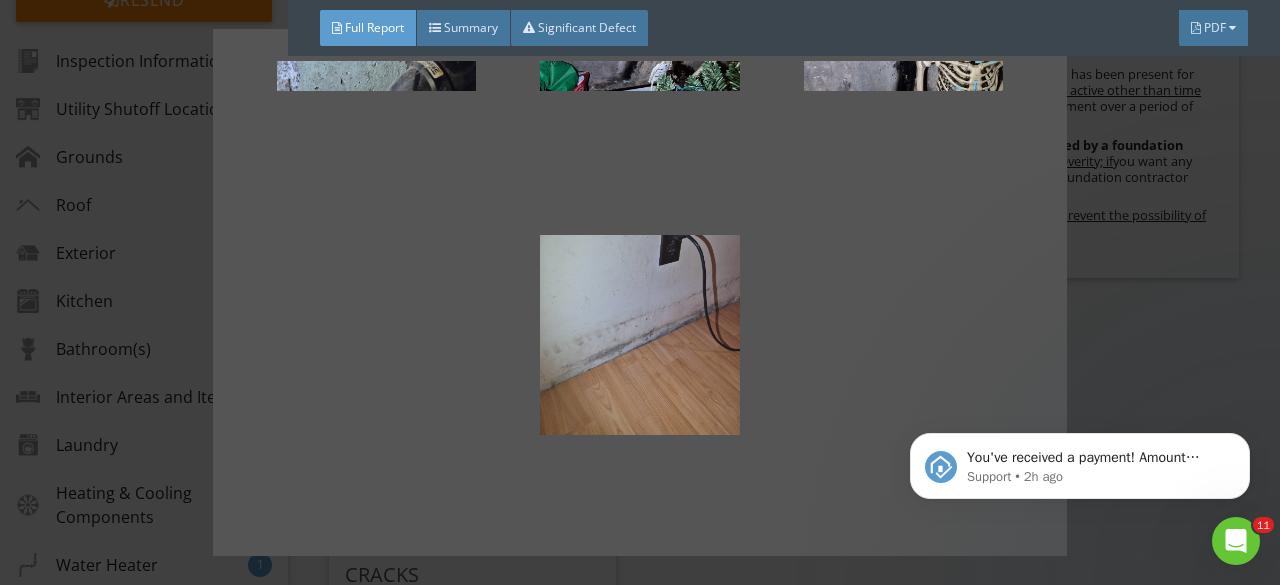 scroll, scrollTop: 225, scrollLeft: 0, axis: vertical 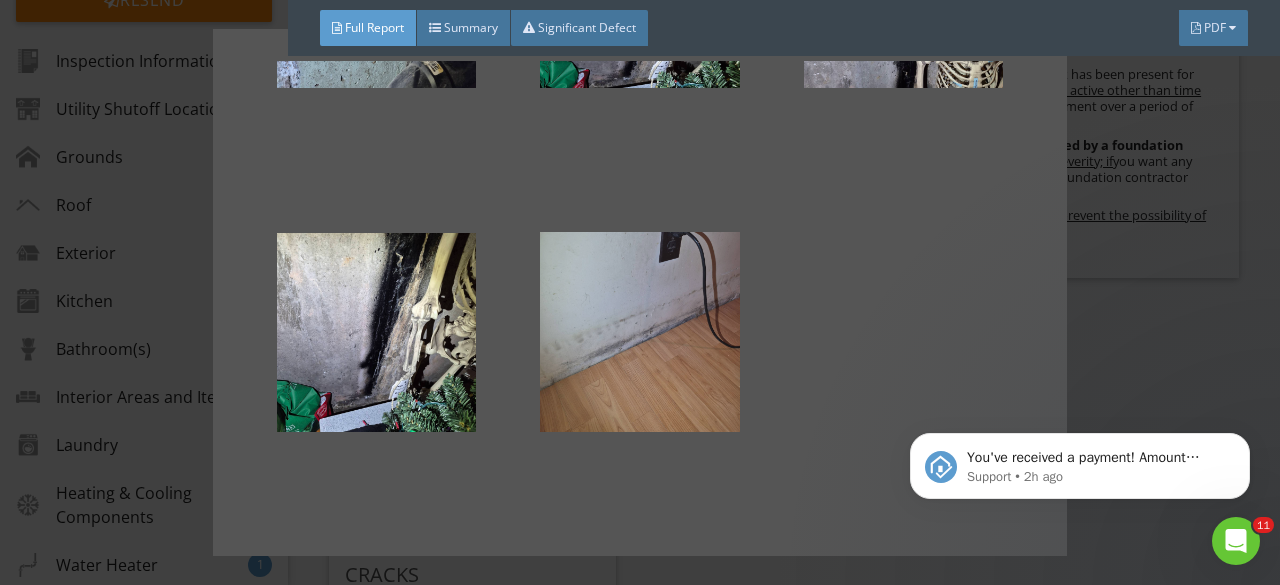 click at bounding box center (639, 332) 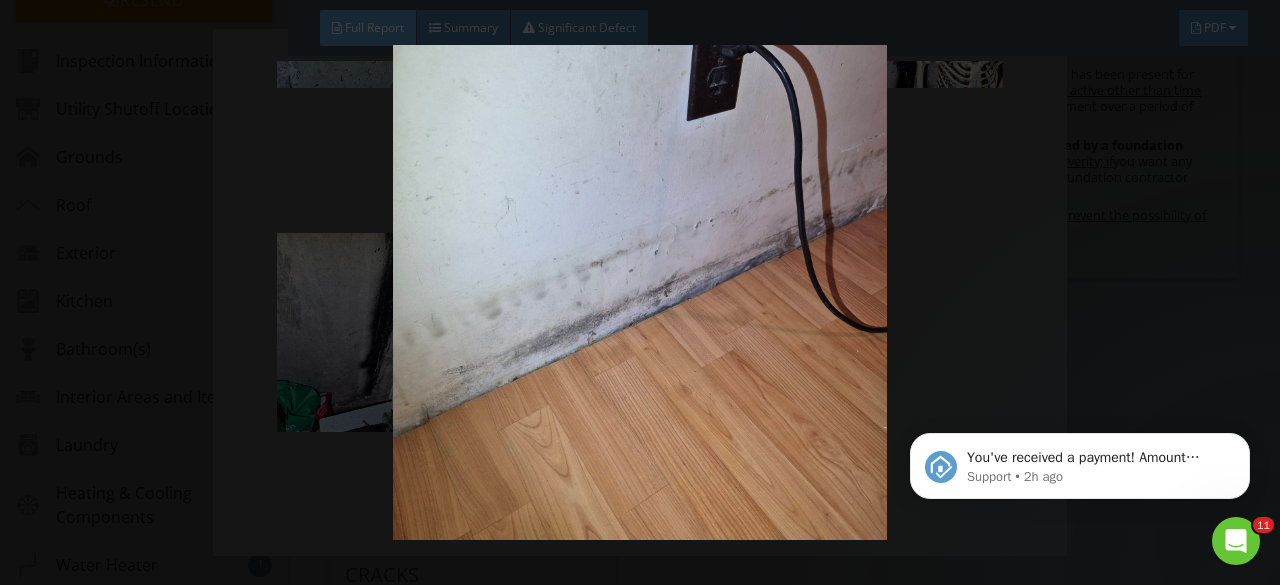 click at bounding box center [639, 292] 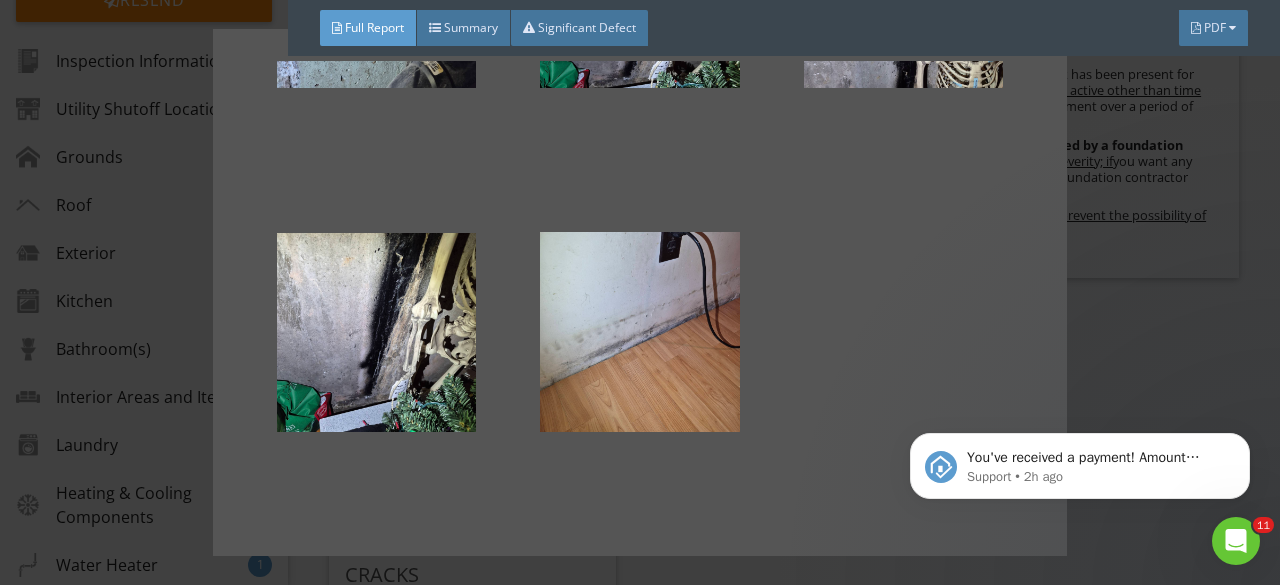 click at bounding box center [640, 292] 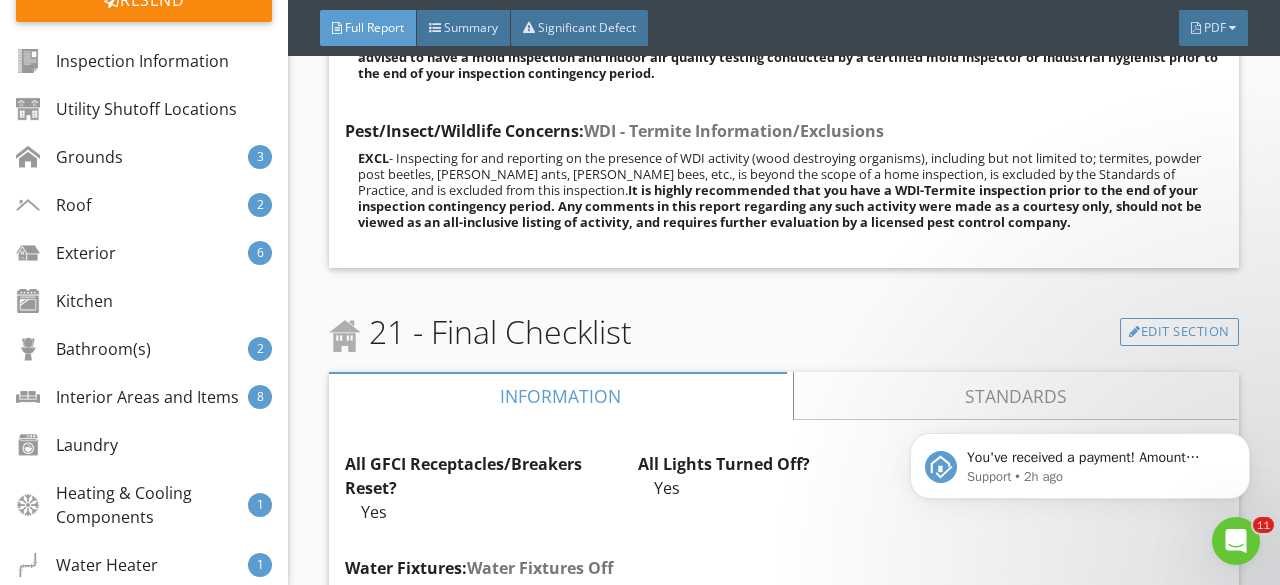 scroll, scrollTop: 45968, scrollLeft: 0, axis: vertical 